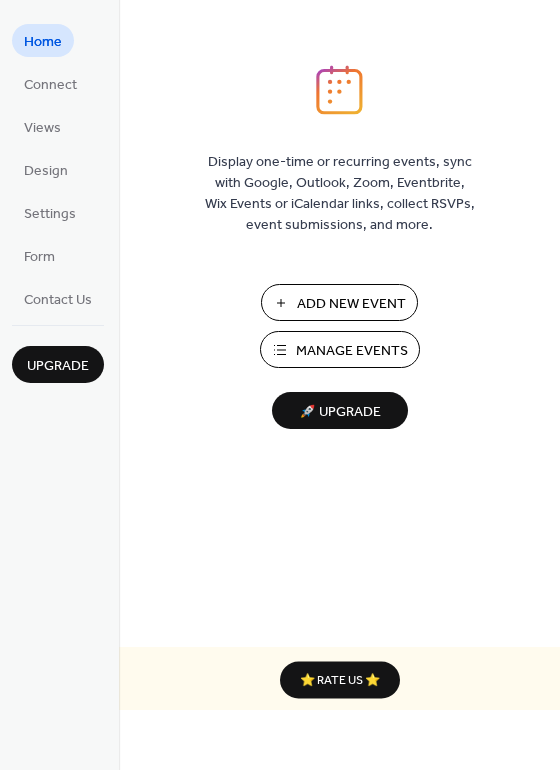 scroll, scrollTop: 0, scrollLeft: 0, axis: both 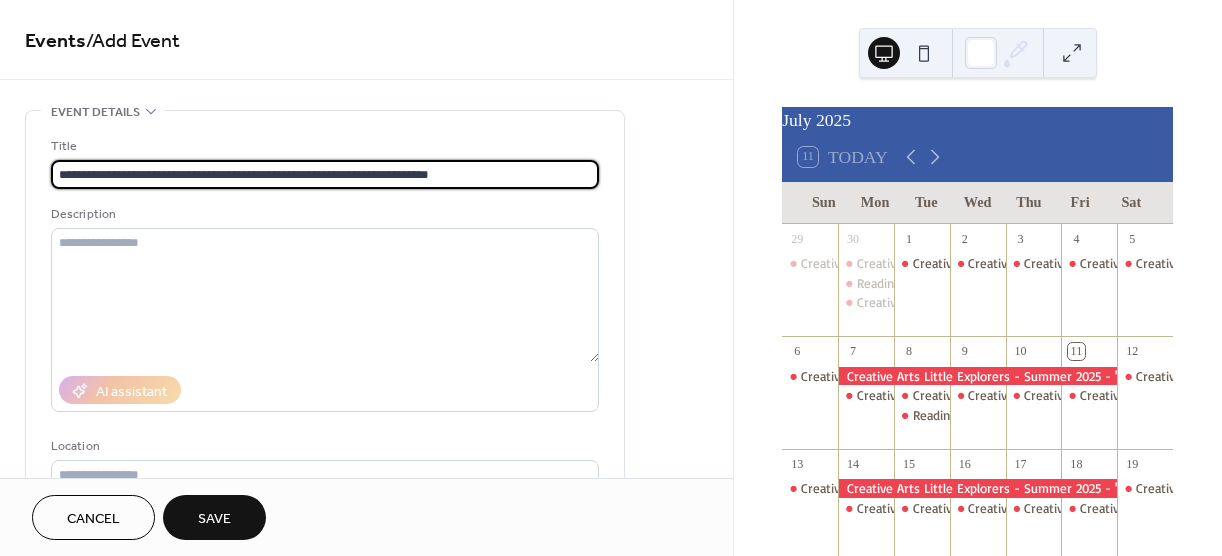 type on "**********" 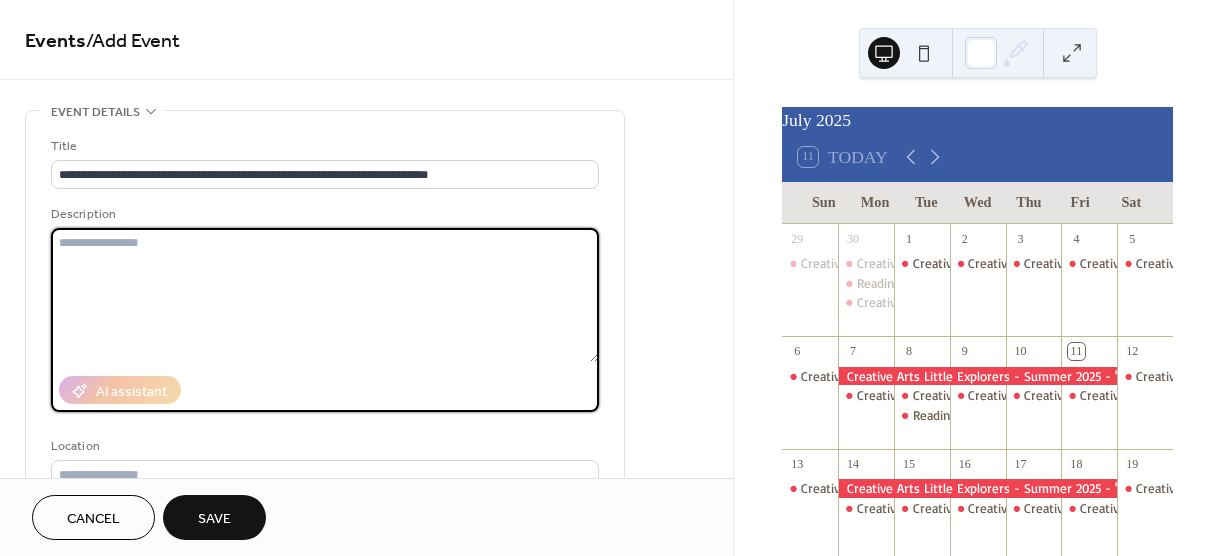 click at bounding box center [325, 295] 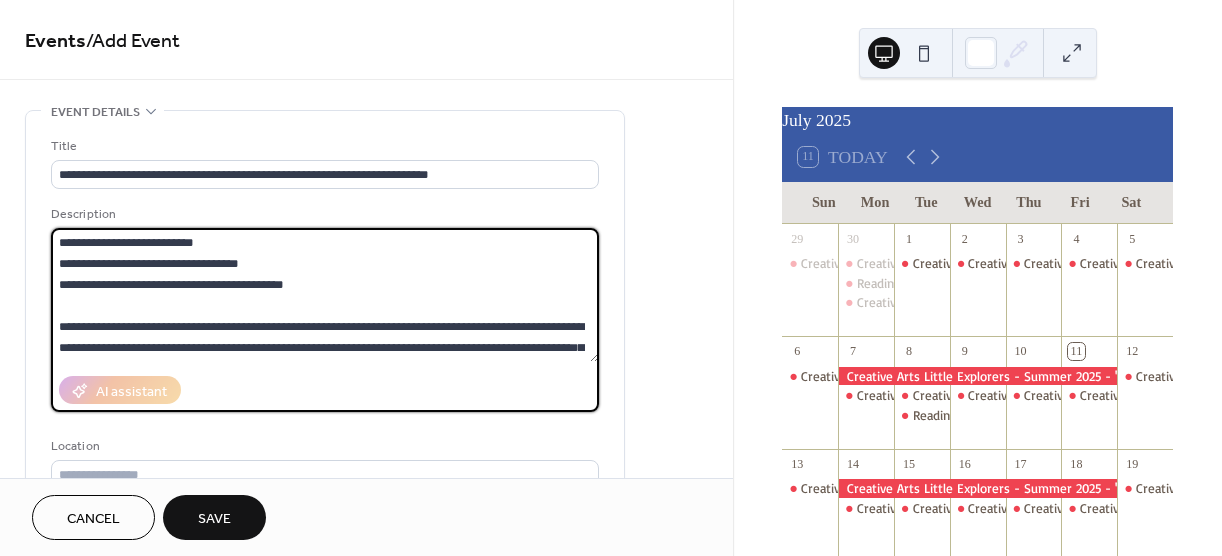 scroll, scrollTop: 459, scrollLeft: 0, axis: vertical 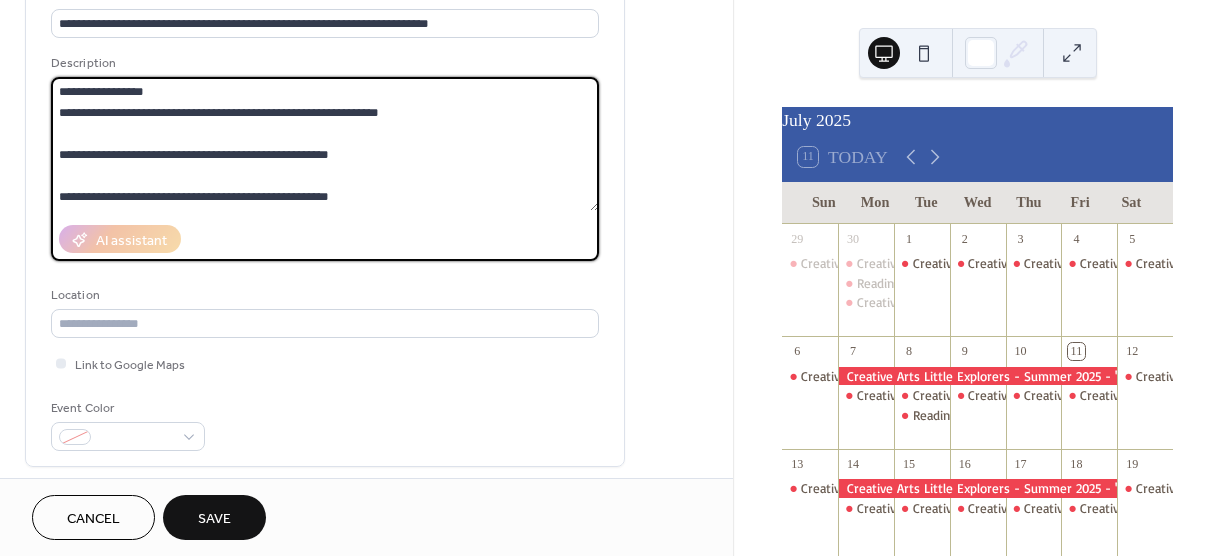 type on "**********" 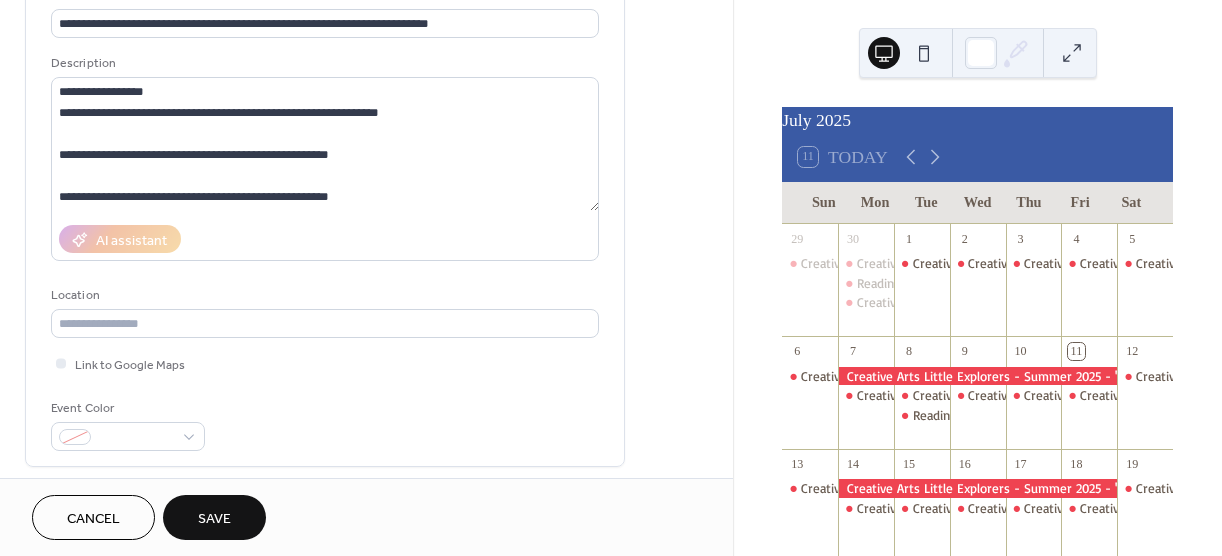 click on "**********" at bounding box center (325, 558) 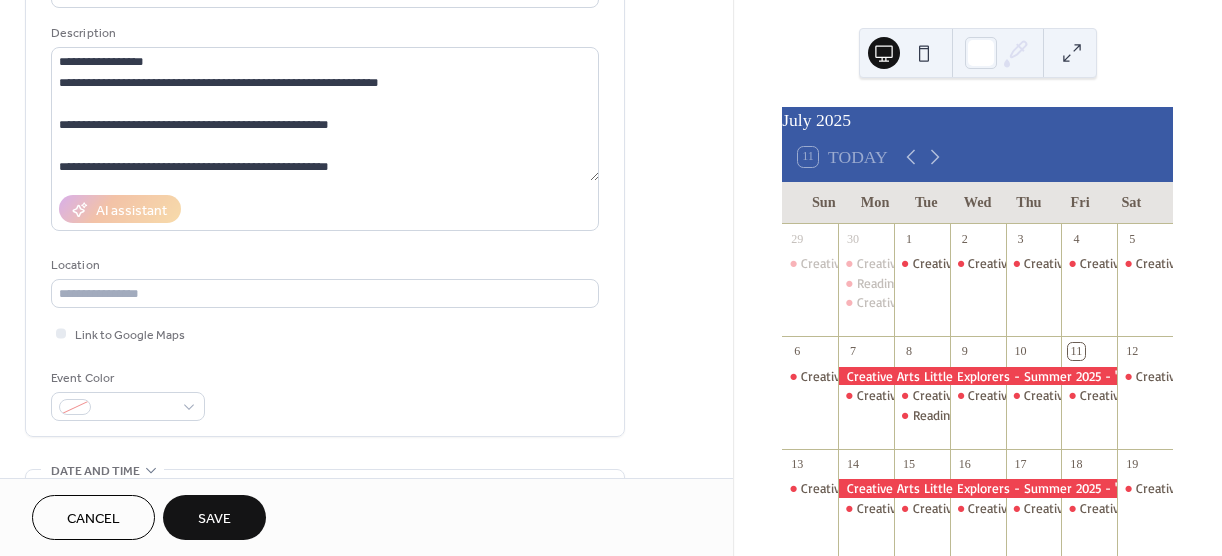 scroll, scrollTop: 182, scrollLeft: 0, axis: vertical 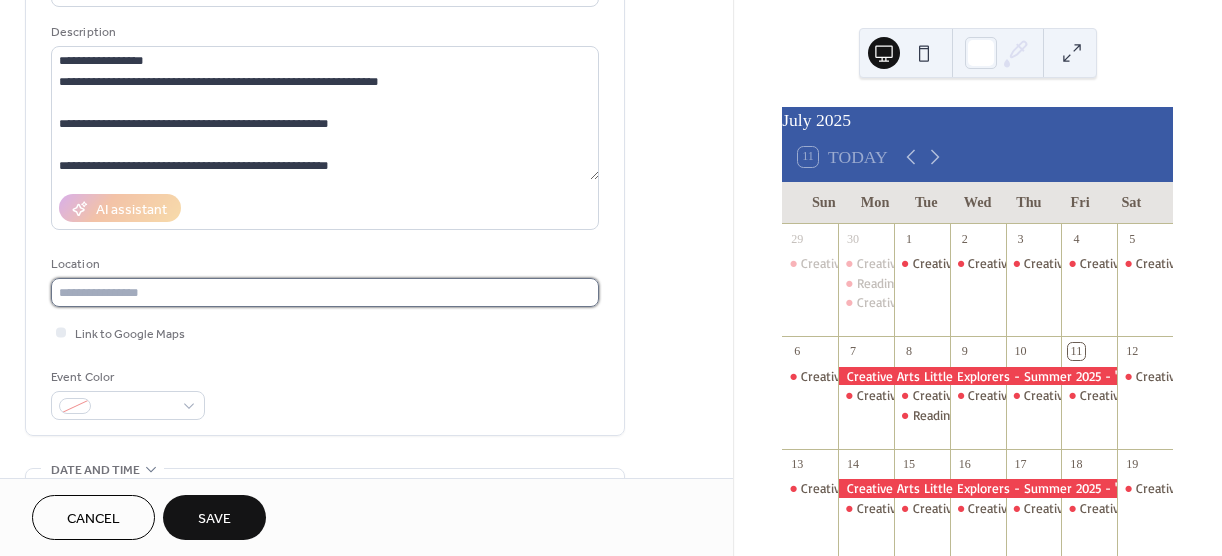 click at bounding box center (325, 292) 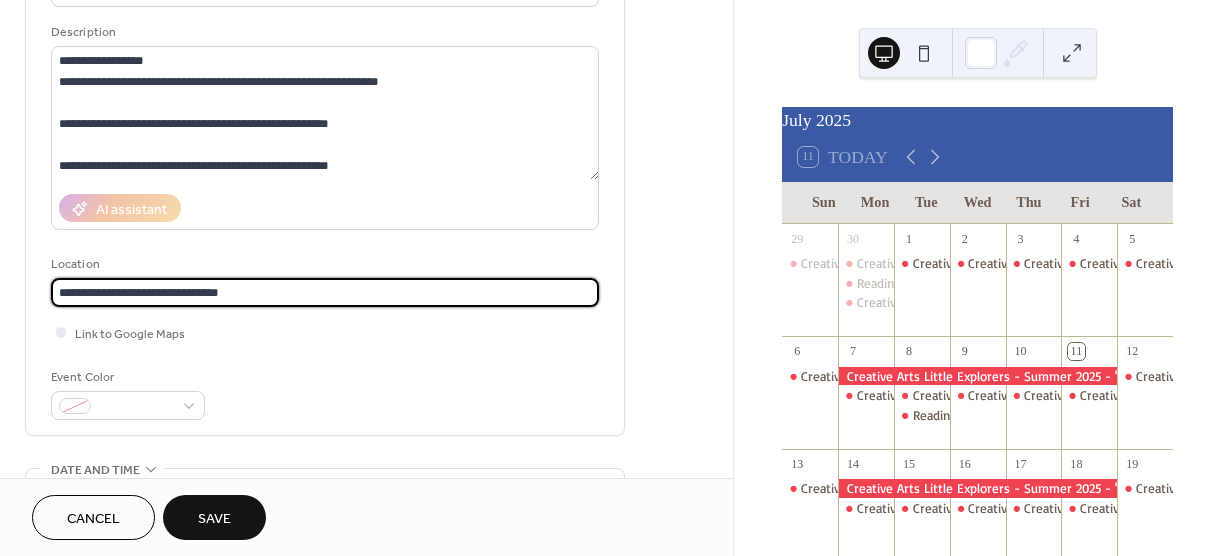 type on "**********" 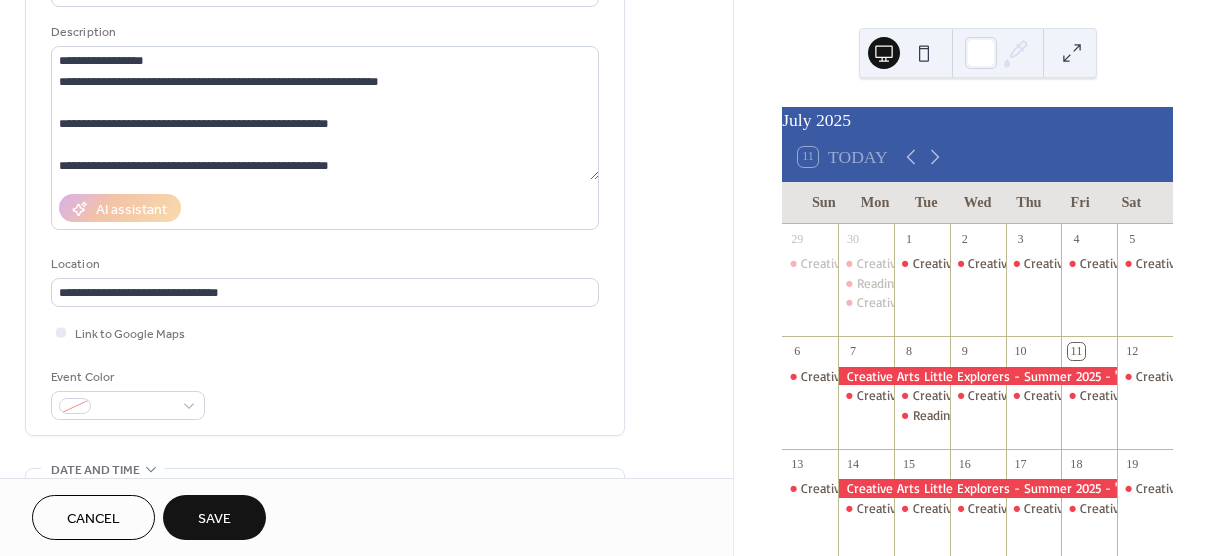 click on "**********" at bounding box center [325, 187] 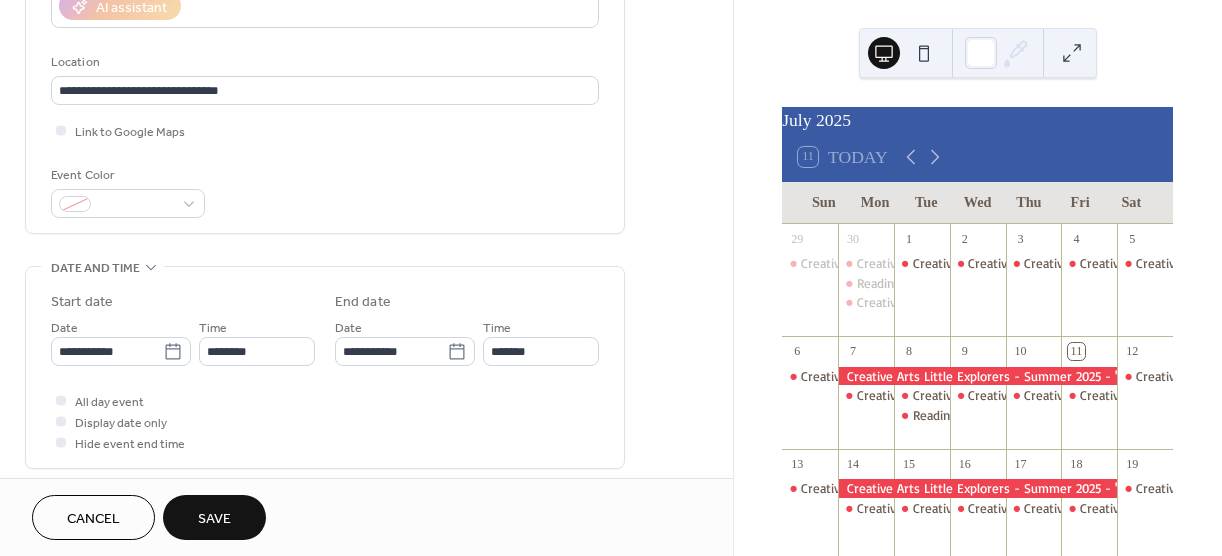 scroll, scrollTop: 385, scrollLeft: 0, axis: vertical 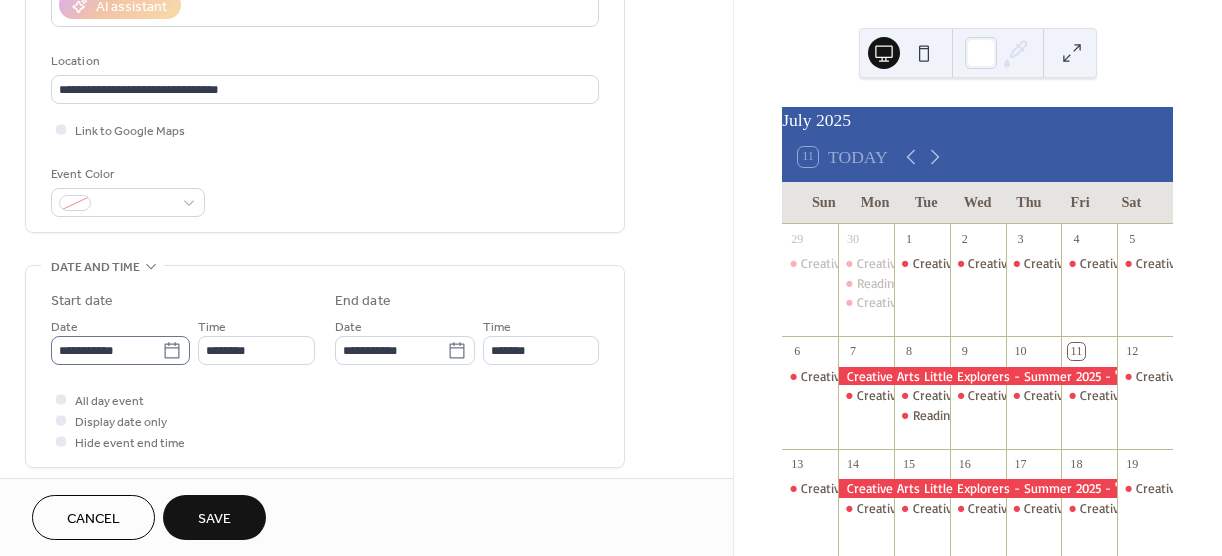 click 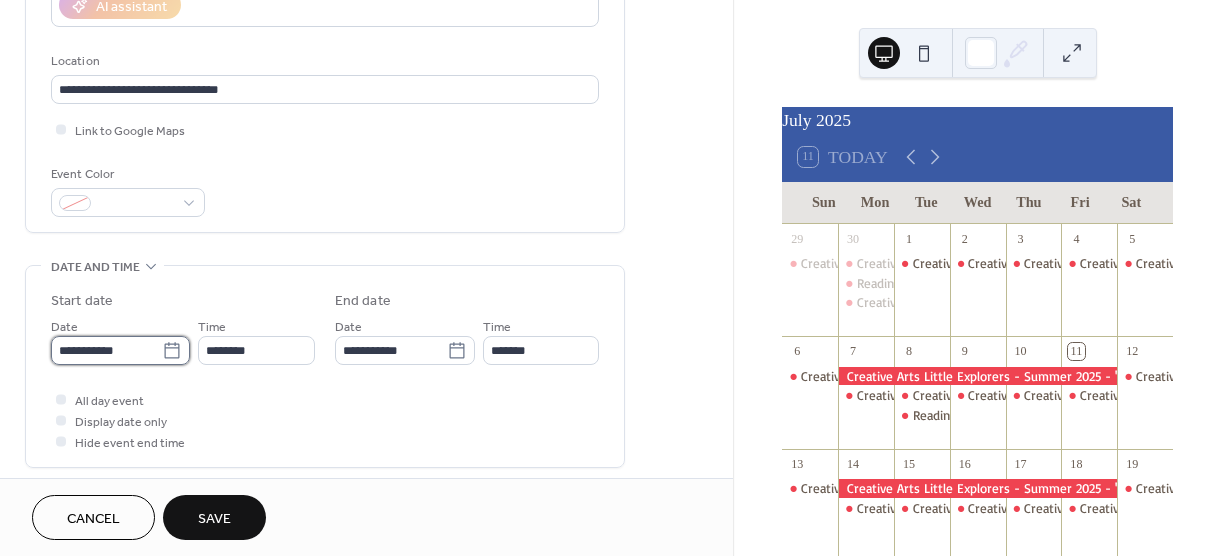 click on "**********" at bounding box center (106, 350) 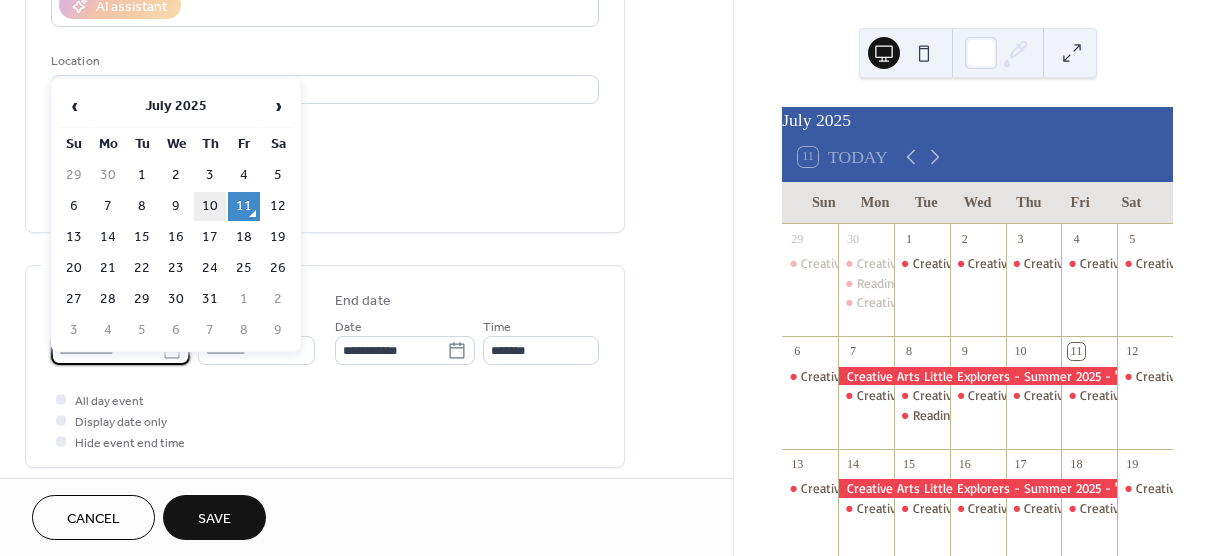 click on "10" at bounding box center (210, 206) 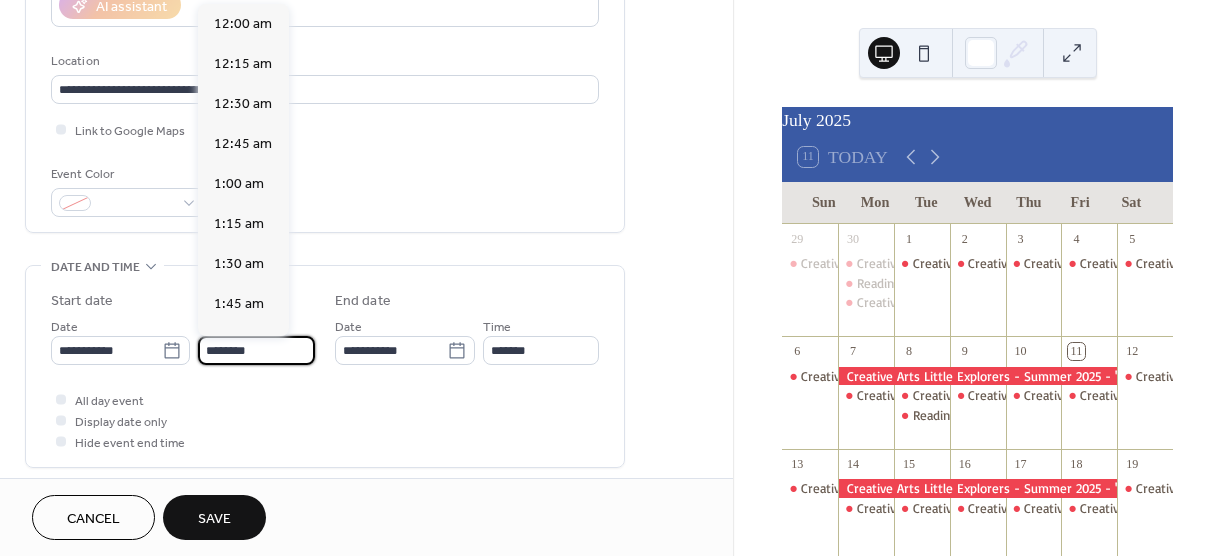 click on "********" at bounding box center [256, 350] 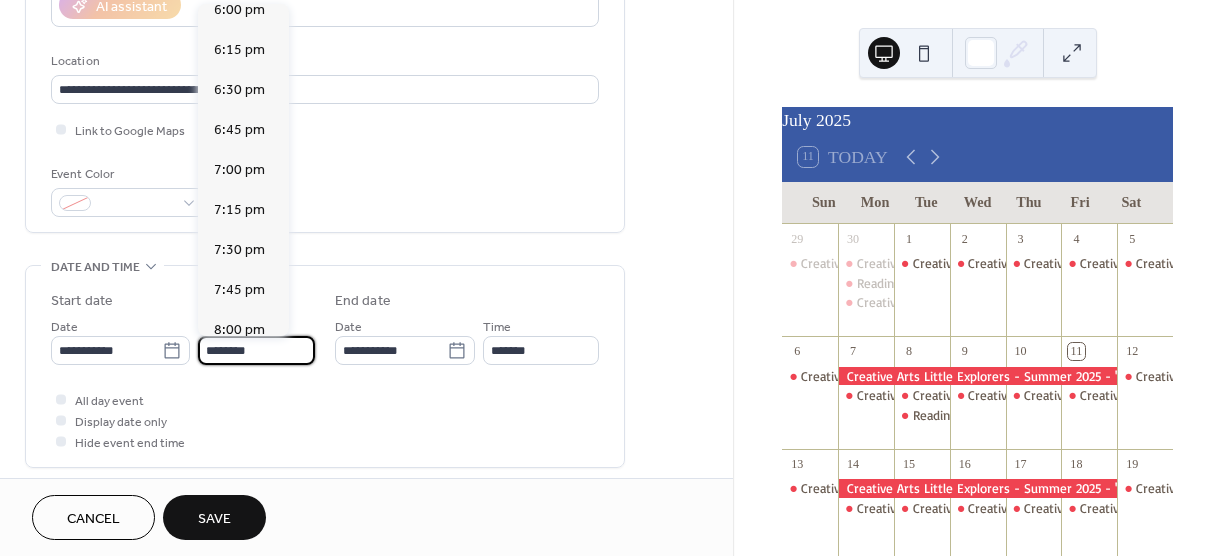 scroll, scrollTop: 2921, scrollLeft: 0, axis: vertical 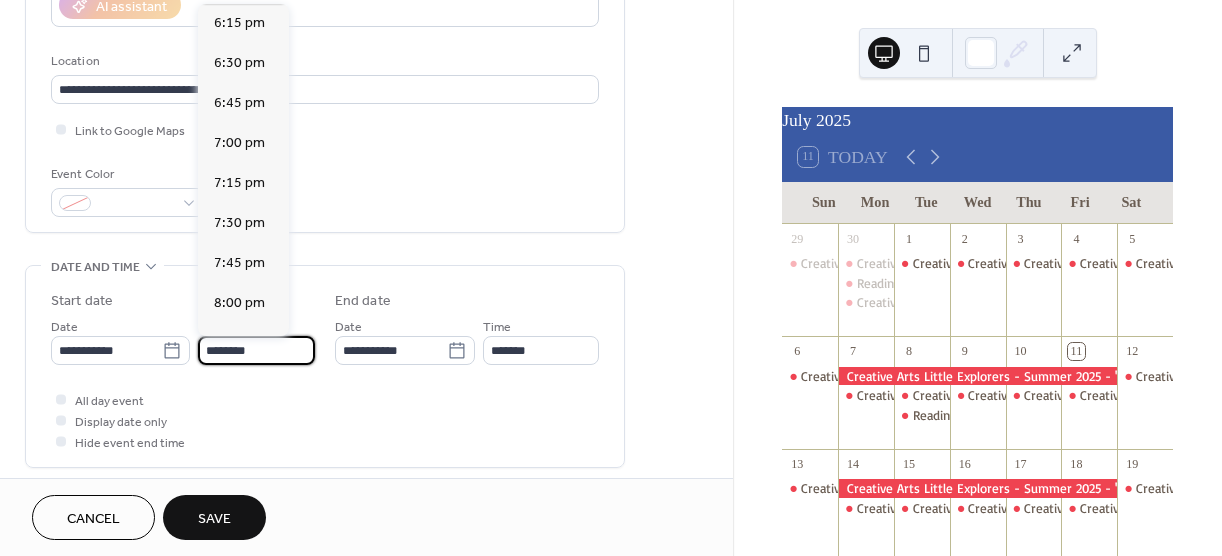 click on "6:00 pm" at bounding box center [239, -17] 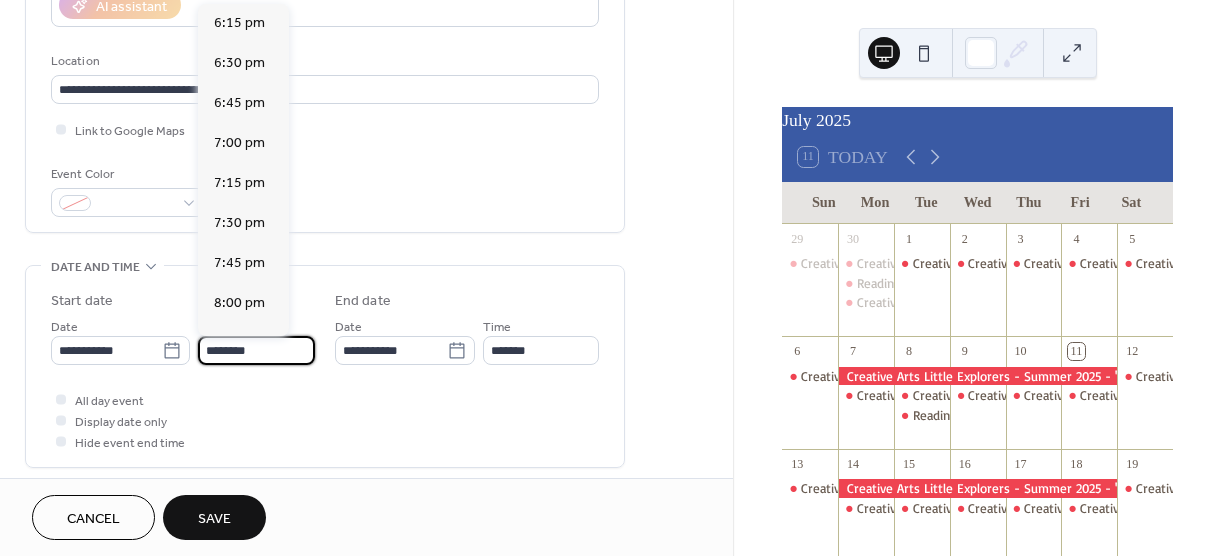 type on "*******" 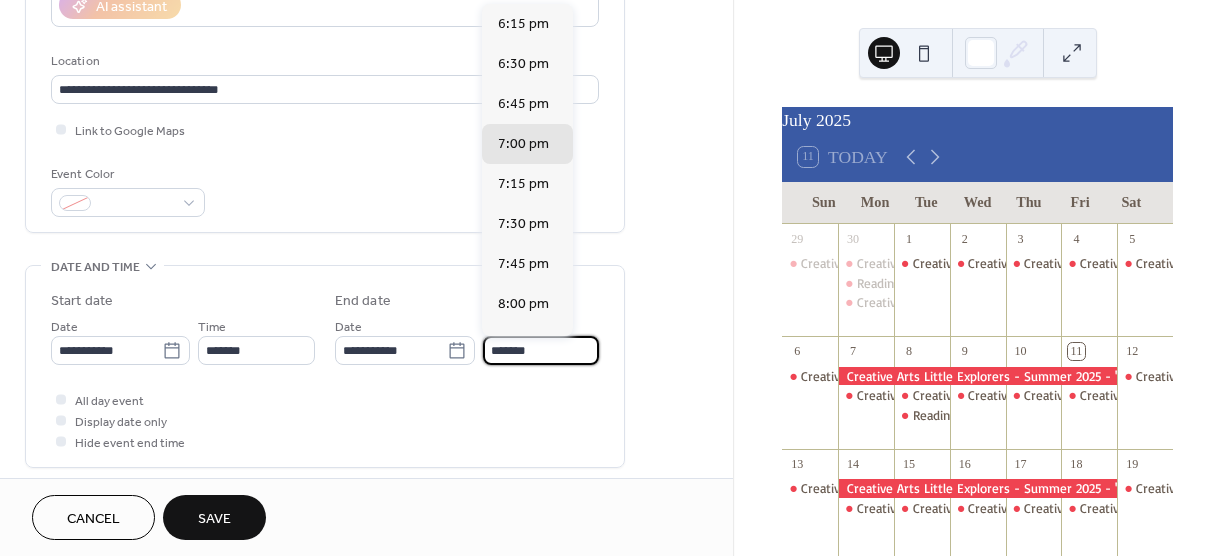 click on "*******" at bounding box center (541, 350) 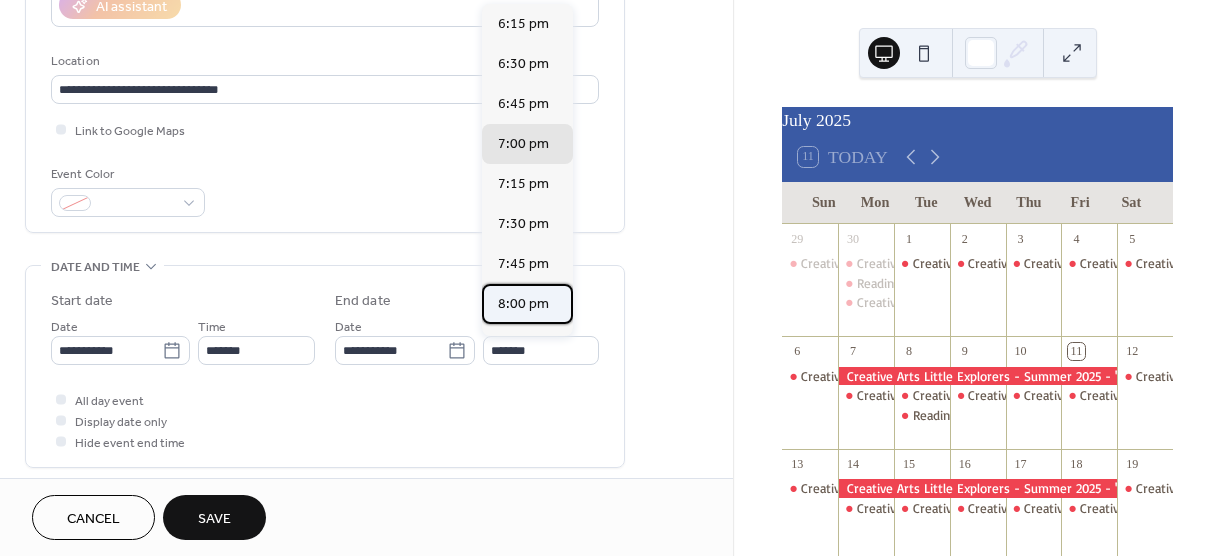 click on "8:00 pm" at bounding box center (523, 304) 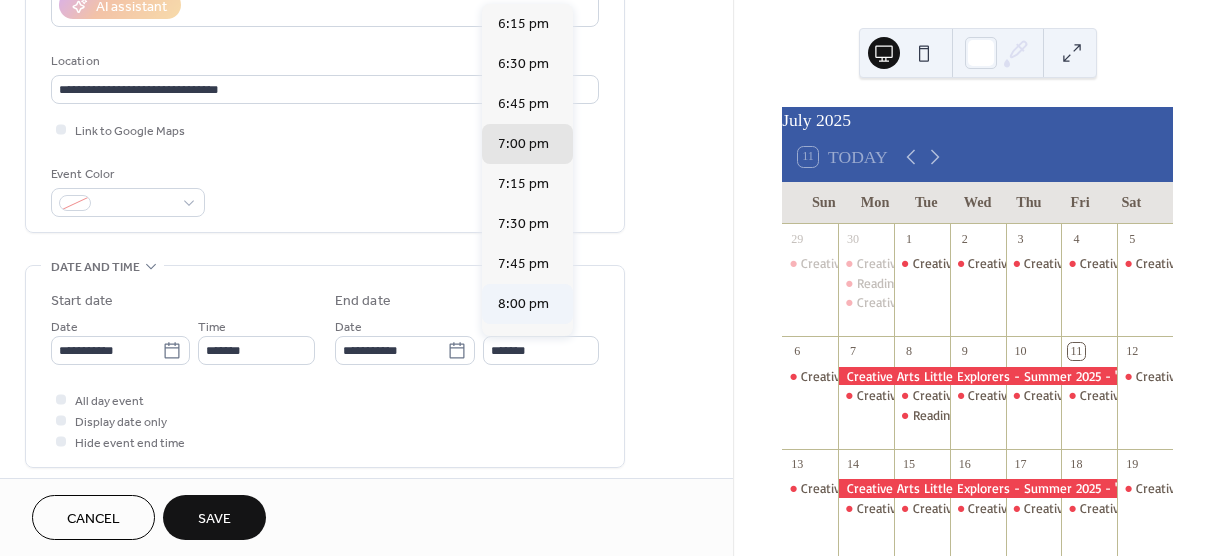 type on "*******" 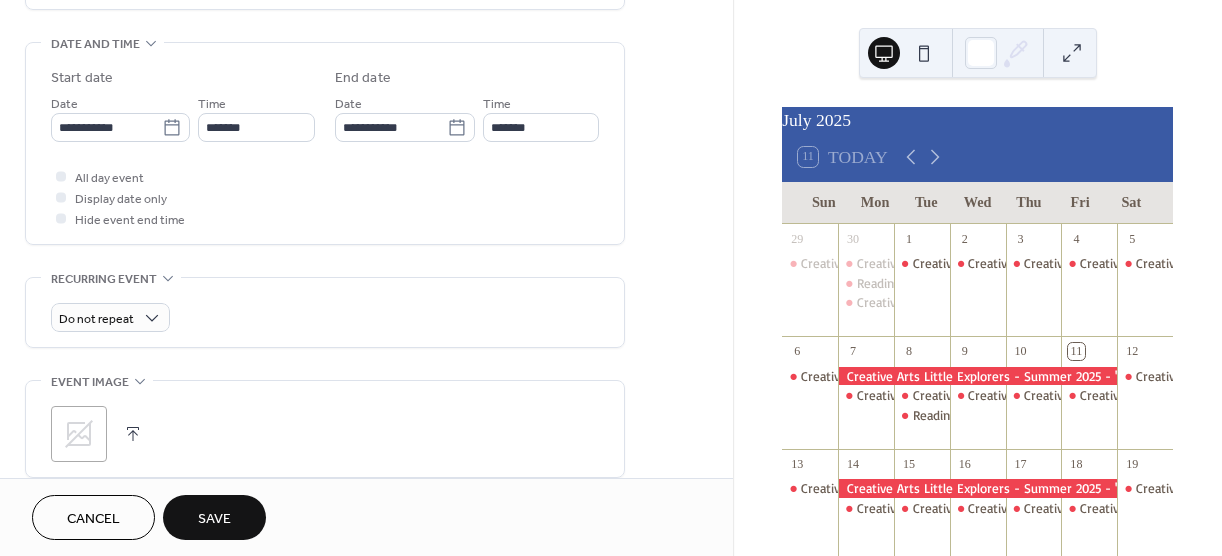 scroll, scrollTop: 631, scrollLeft: 0, axis: vertical 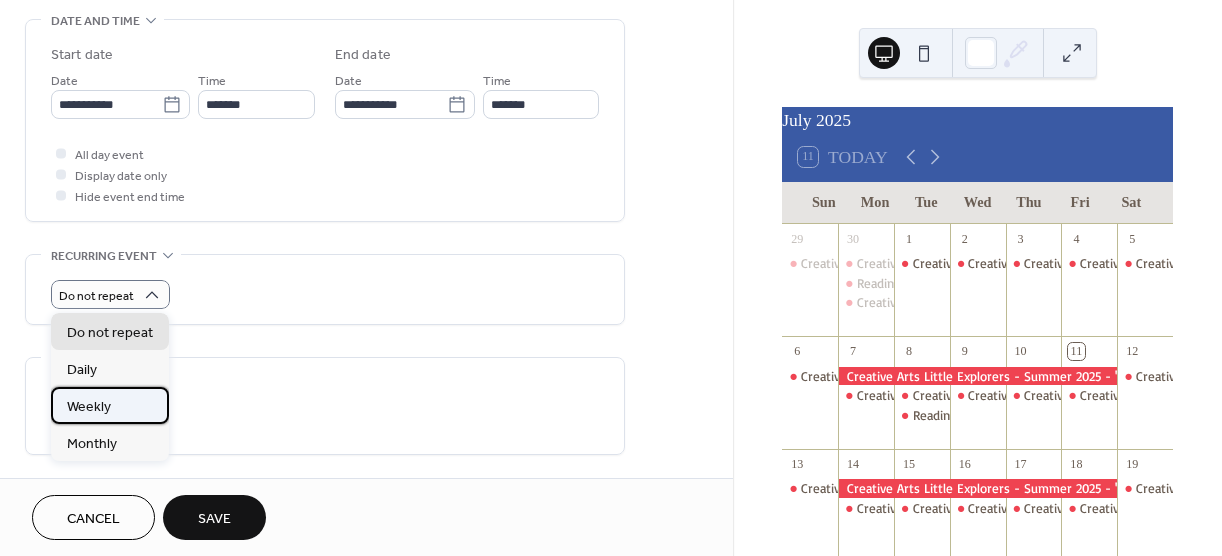 click on "Weekly" at bounding box center (110, 405) 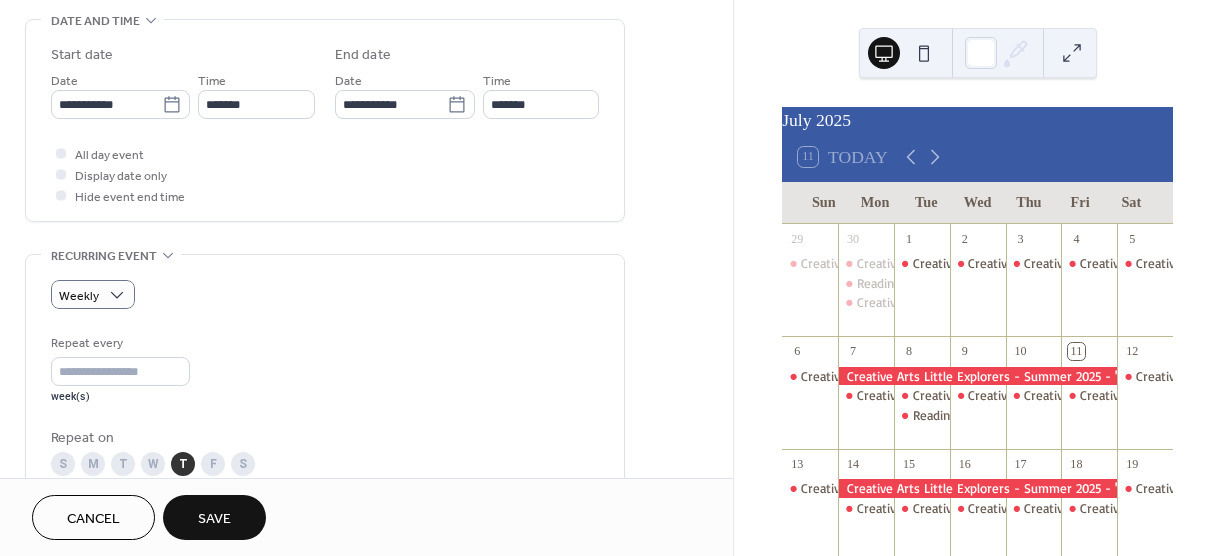 scroll, scrollTop: 694, scrollLeft: 0, axis: vertical 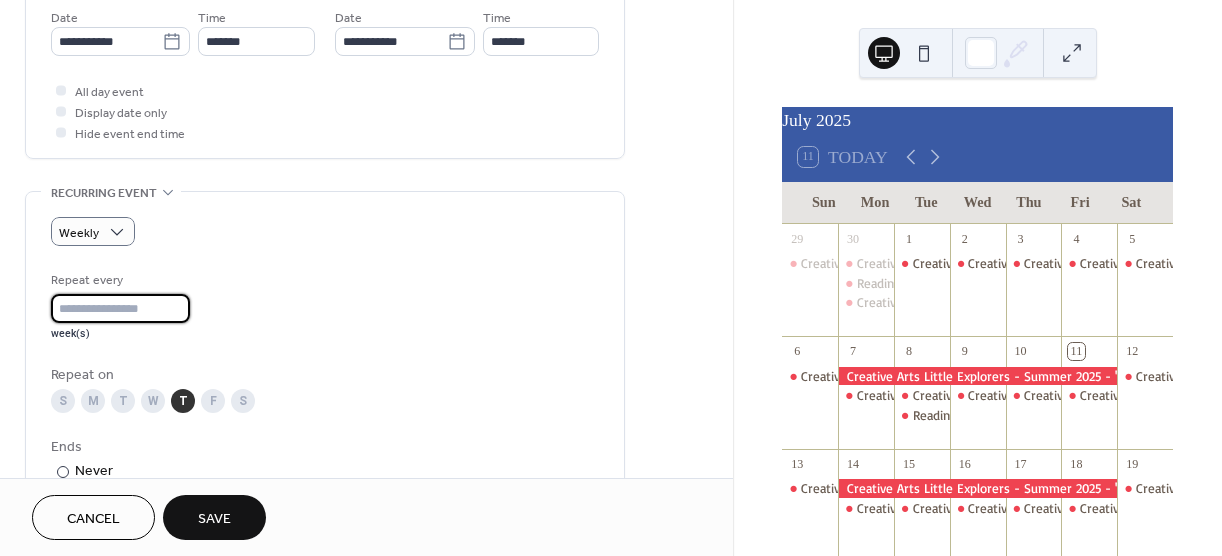click on "*" at bounding box center (120, 308) 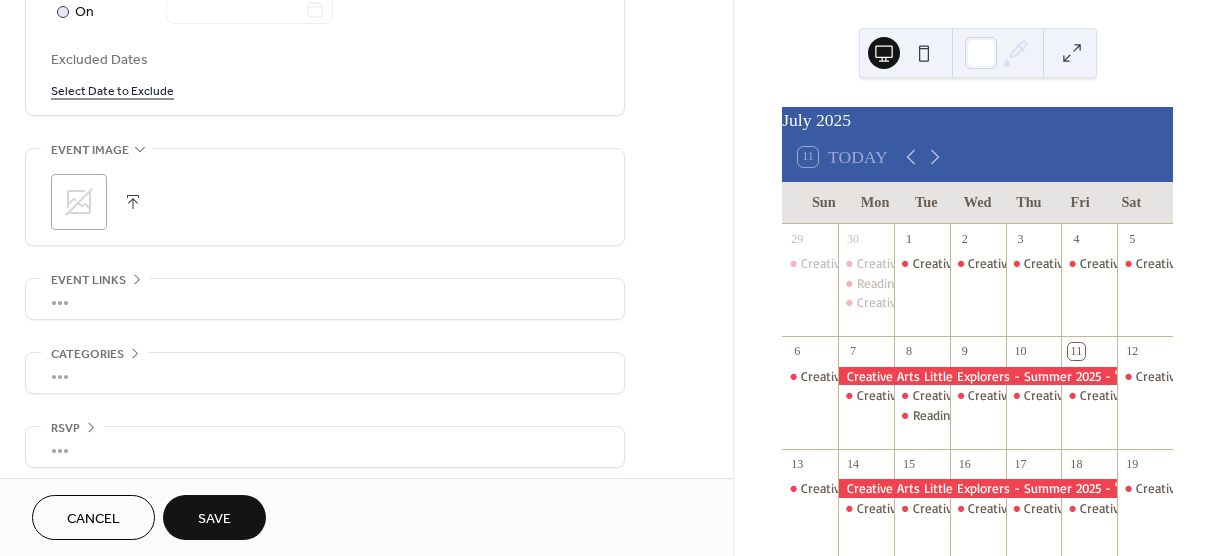 scroll, scrollTop: 1189, scrollLeft: 0, axis: vertical 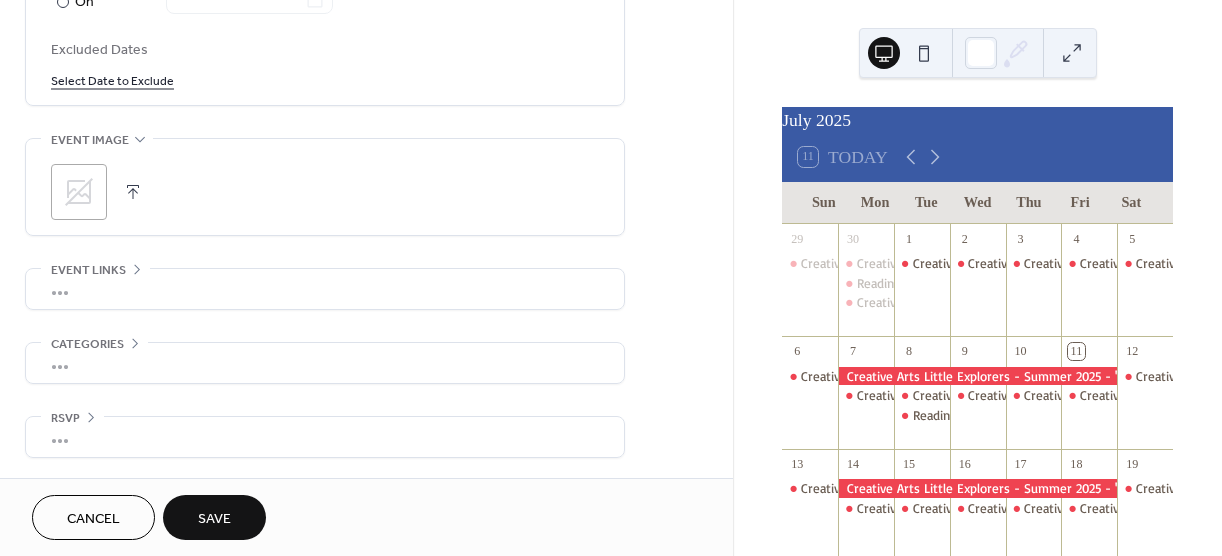 click on "•••" at bounding box center (325, 289) 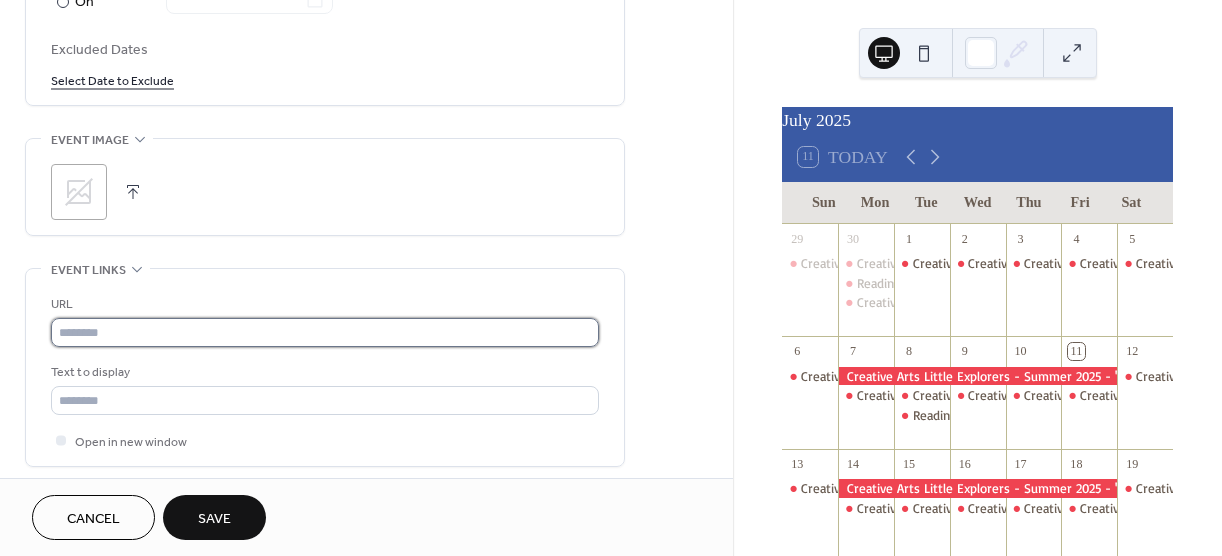 click at bounding box center (325, 332) 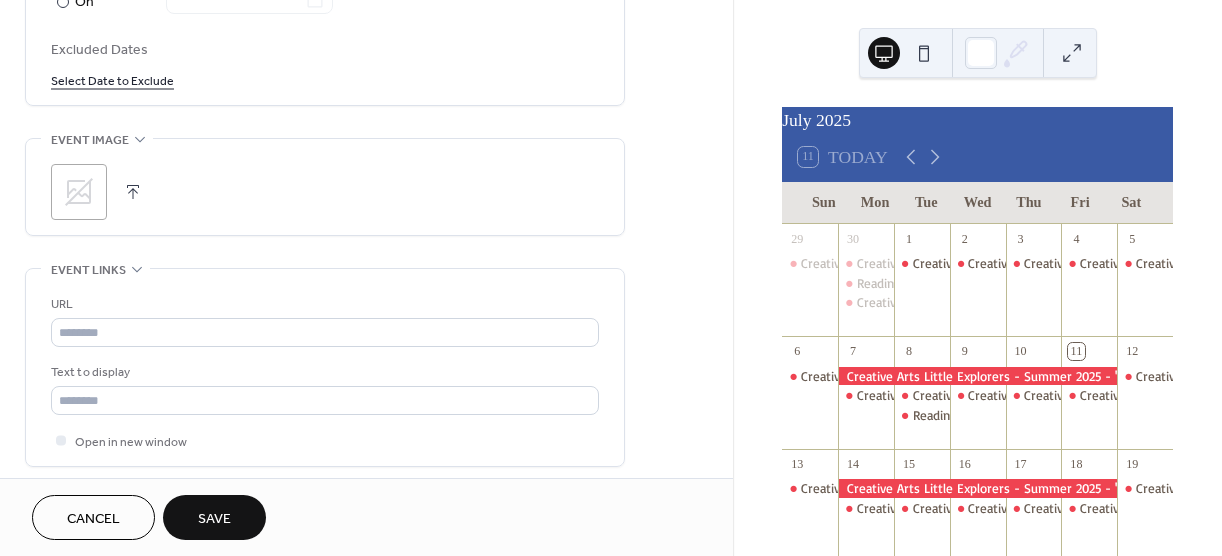 click on "Save" at bounding box center (214, 519) 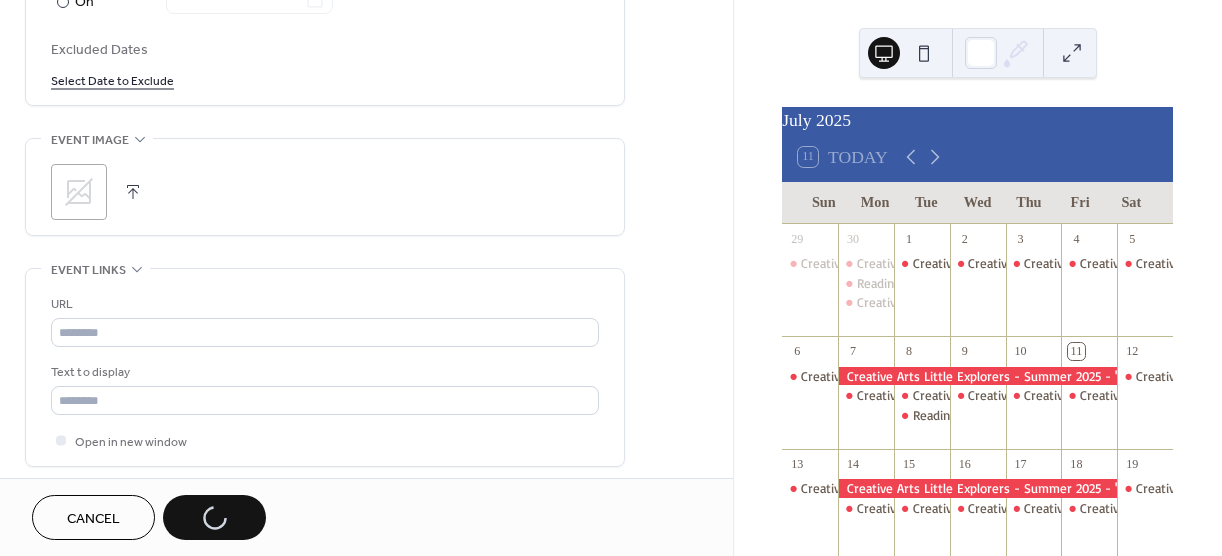 drag, startPoint x: 596, startPoint y: 423, endPoint x: 631, endPoint y: 455, distance: 47.423622 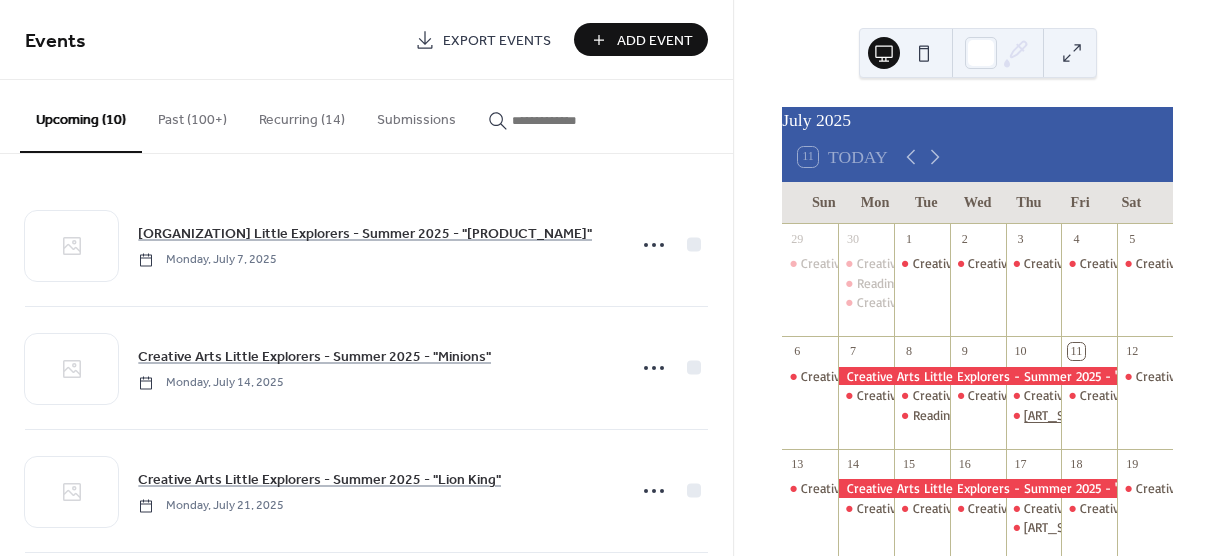 click on "Watercolor Classes with Boston Traditionalist Artist [NAME] [NAME], CPP, CCF" at bounding box center [1185, 415] 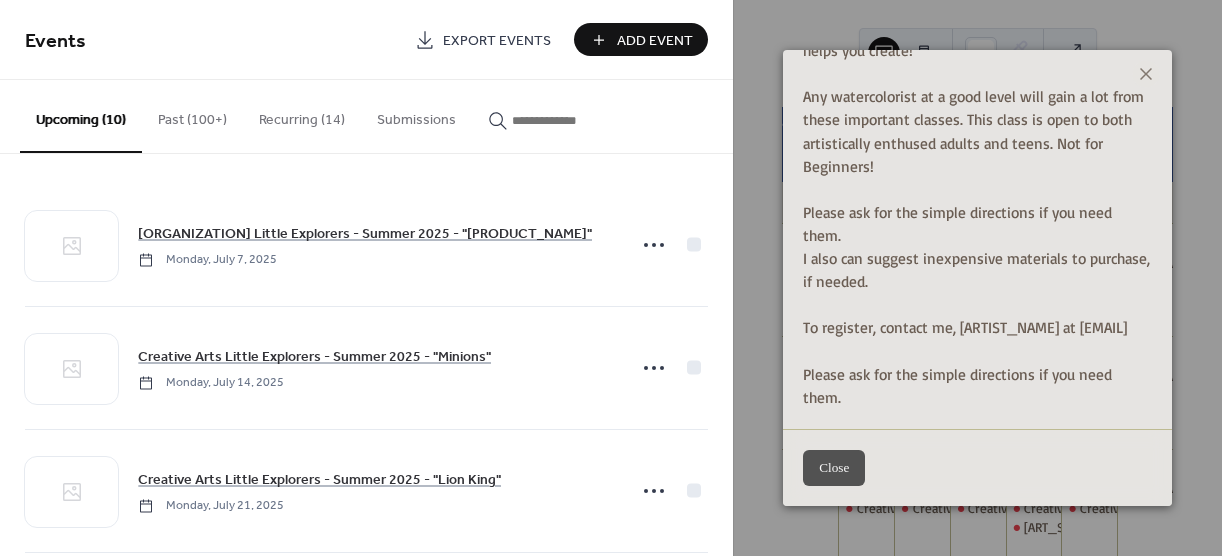 scroll, scrollTop: 790, scrollLeft: 0, axis: vertical 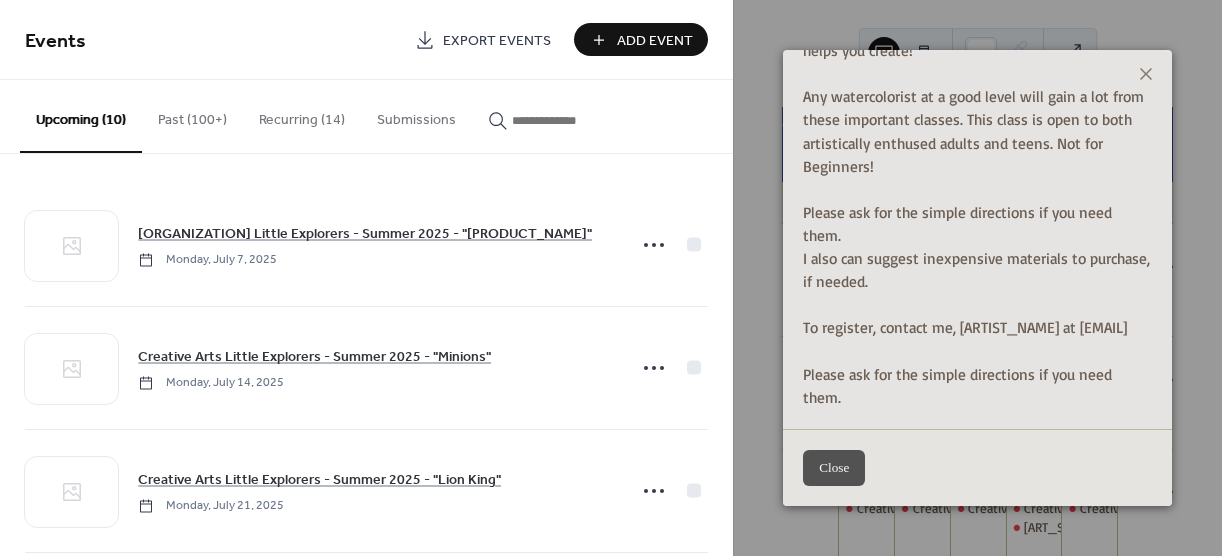 click on "Close" at bounding box center [834, 468] 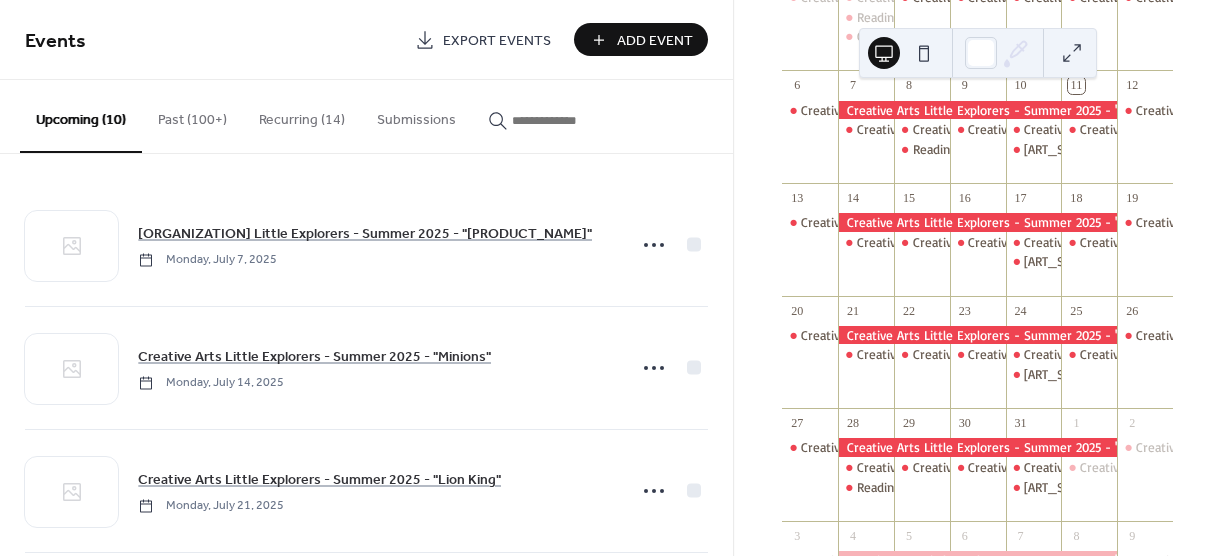 scroll, scrollTop: 403, scrollLeft: 0, axis: vertical 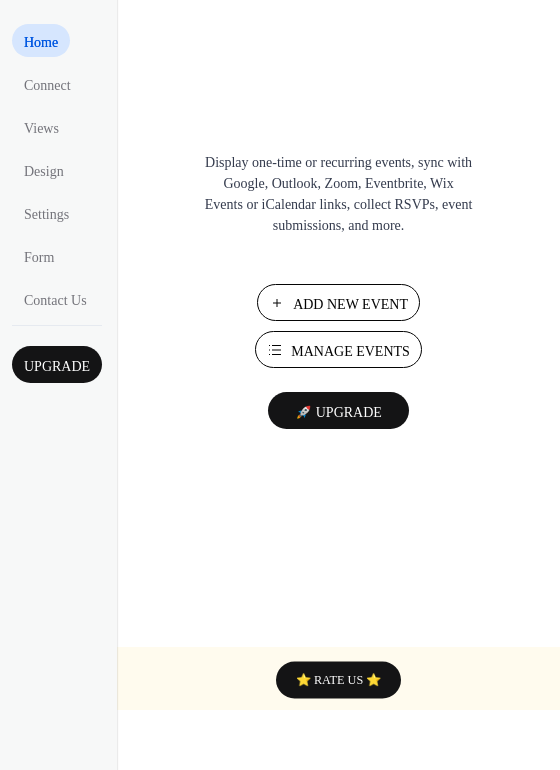 click on "Manage Events" at bounding box center [350, 351] 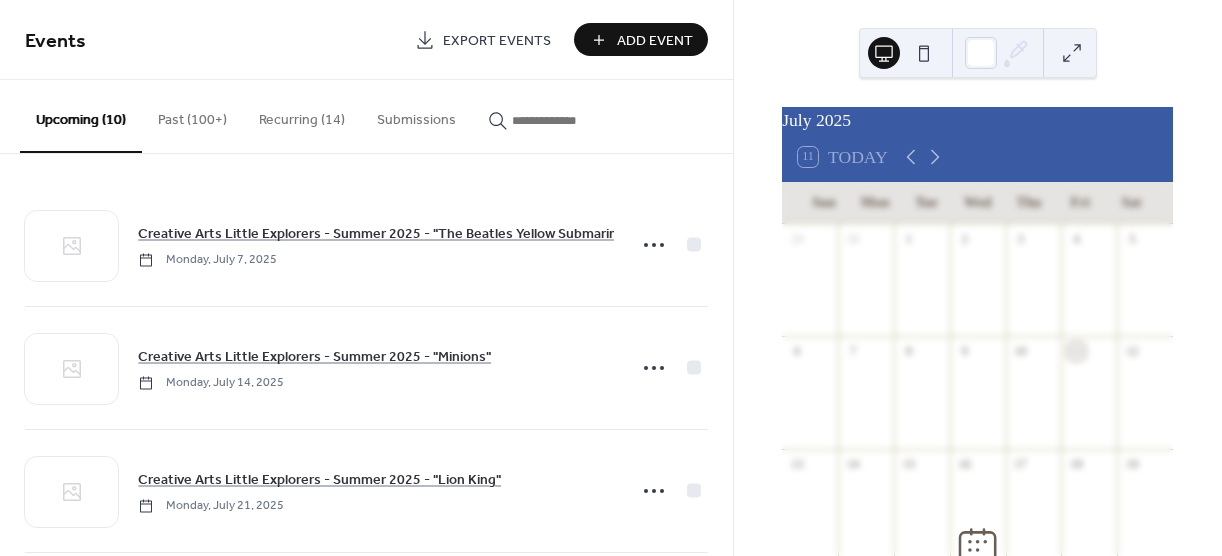 scroll, scrollTop: 0, scrollLeft: 0, axis: both 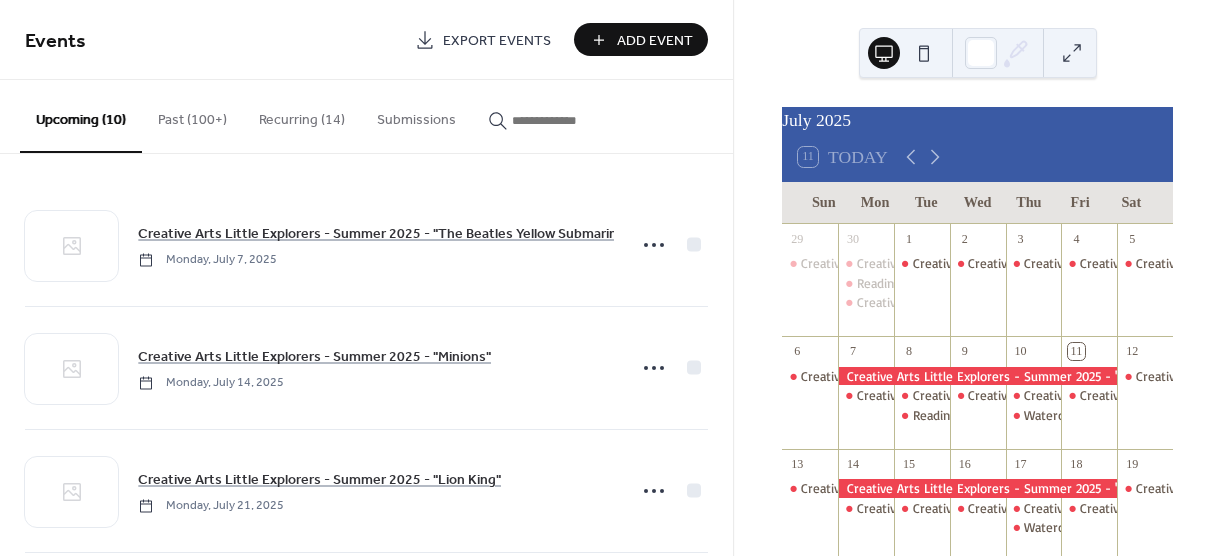 click on "Recurring  (14)" at bounding box center [302, 115] 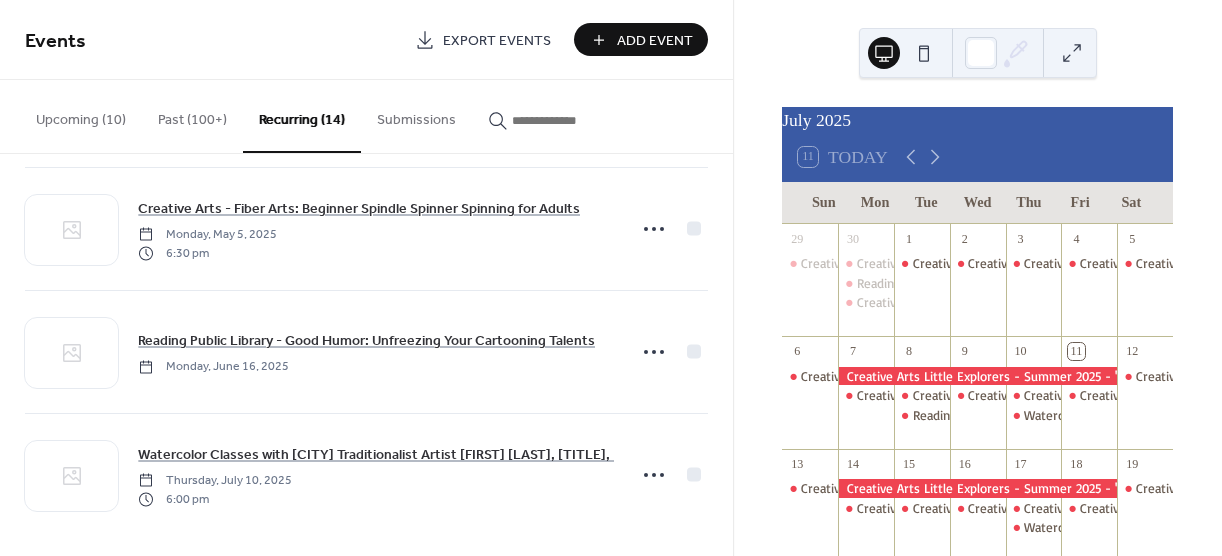 scroll, scrollTop: 1379, scrollLeft: 0, axis: vertical 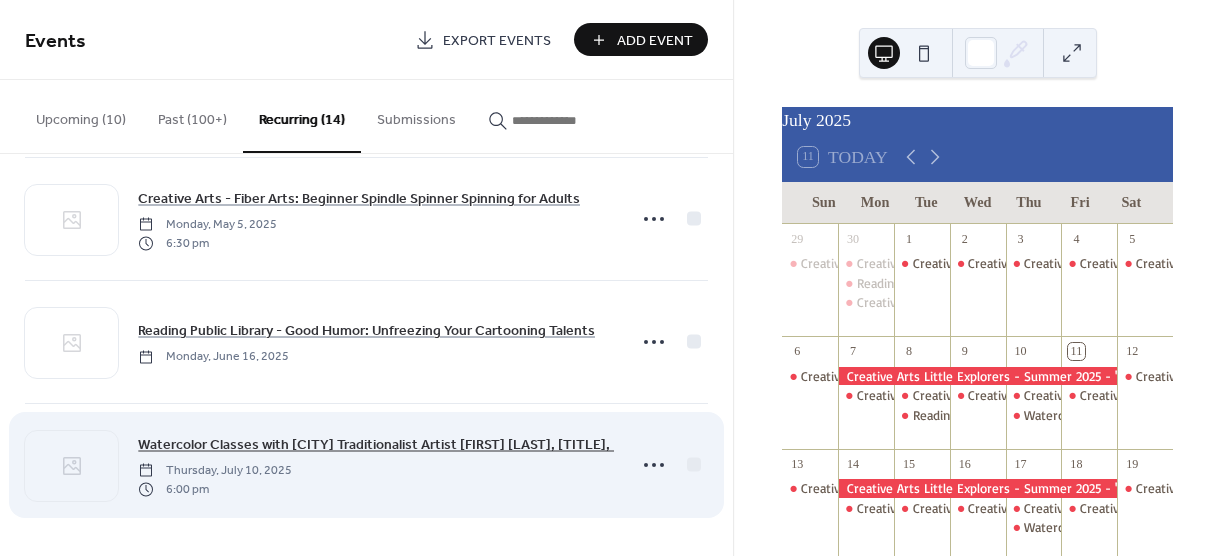 click on "[ART_STYLE] Classes with [ARTIST_NAME], [CREDENTIALS]" at bounding box center [399, 445] 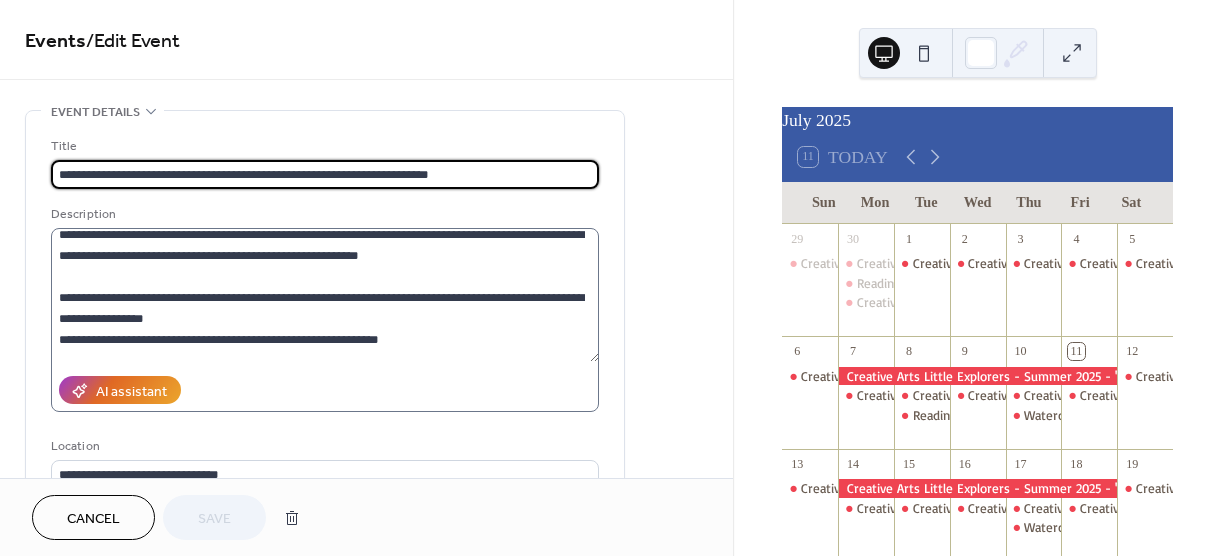 scroll, scrollTop: 462, scrollLeft: 0, axis: vertical 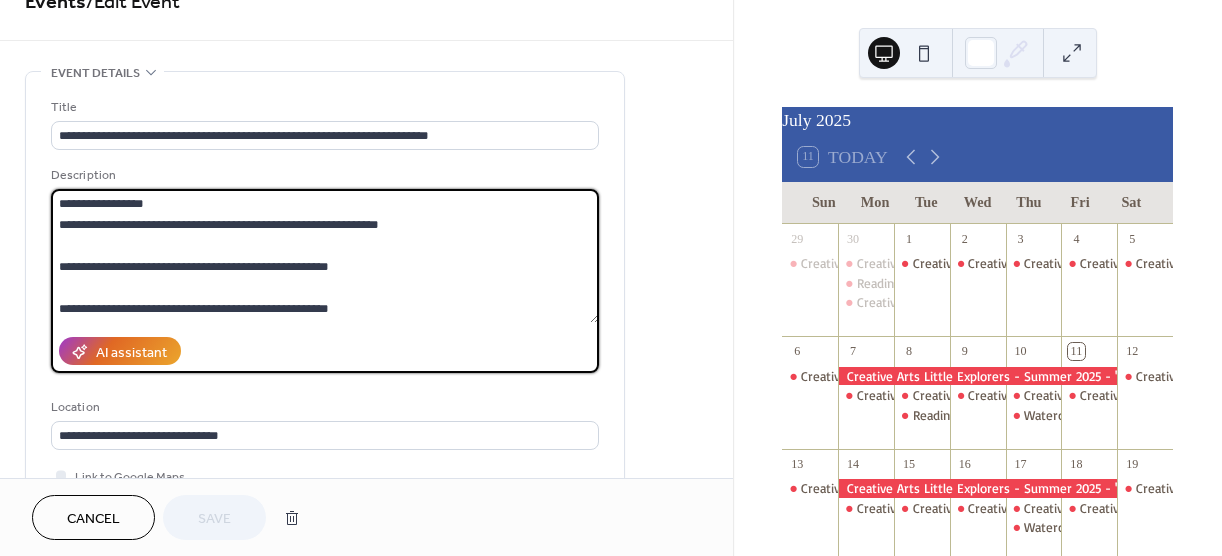 click at bounding box center [325, 256] 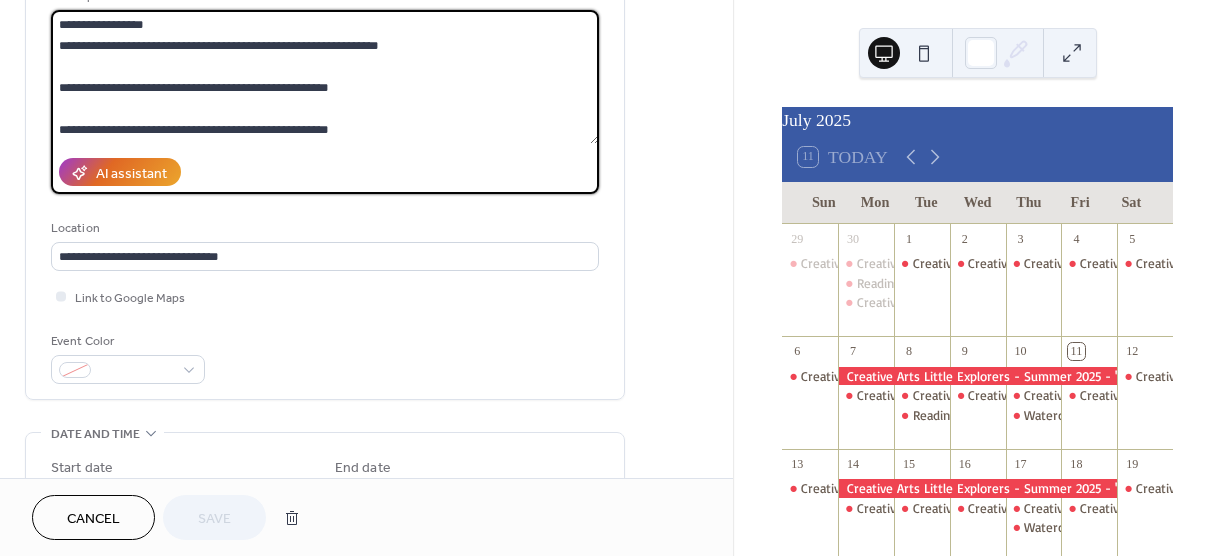 scroll, scrollTop: 202, scrollLeft: 0, axis: vertical 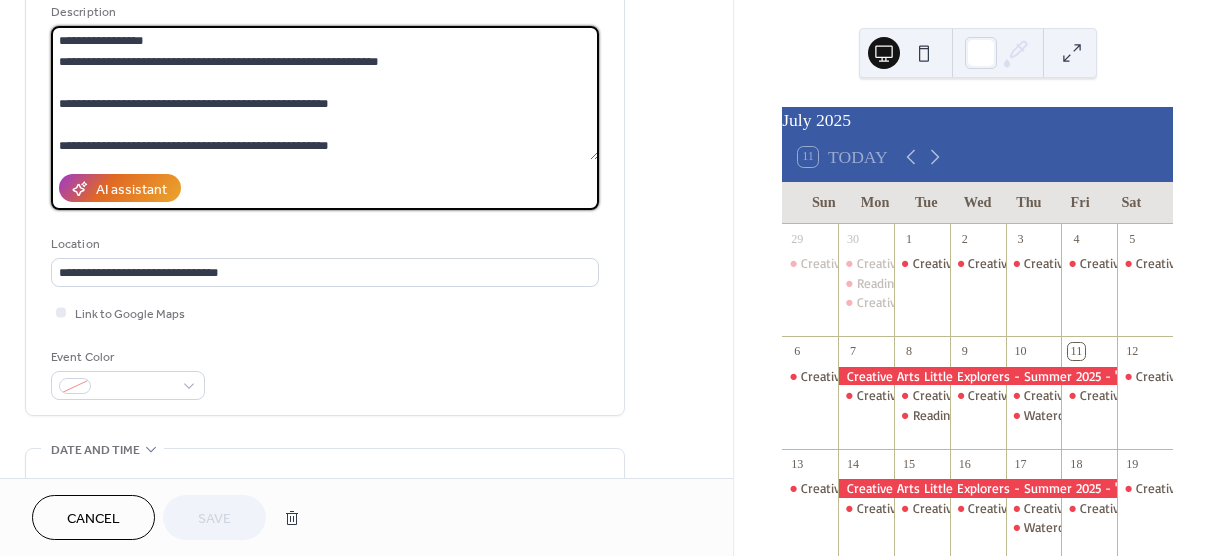 drag, startPoint x: 287, startPoint y: 97, endPoint x: 268, endPoint y: 98, distance: 19.026299 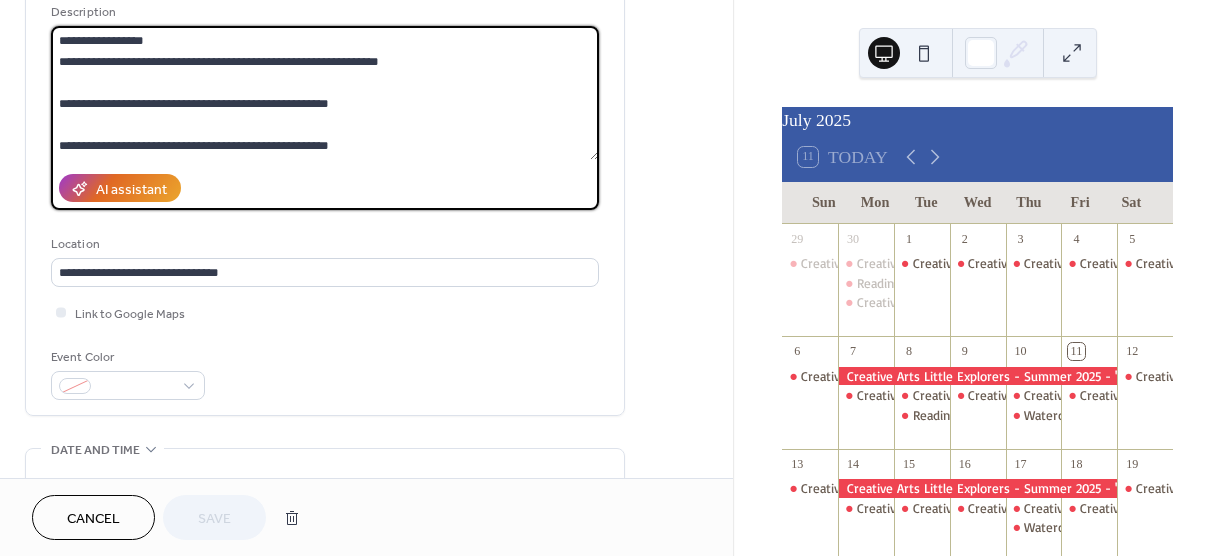 drag, startPoint x: 319, startPoint y: 111, endPoint x: 277, endPoint y: 95, distance: 44.94441 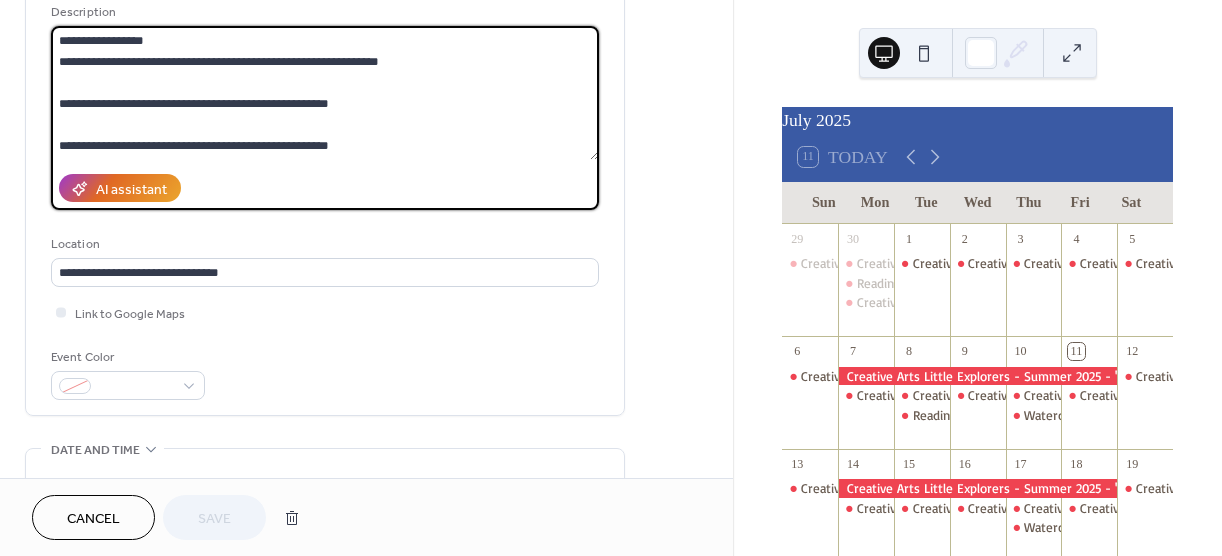 click at bounding box center (325, 93) 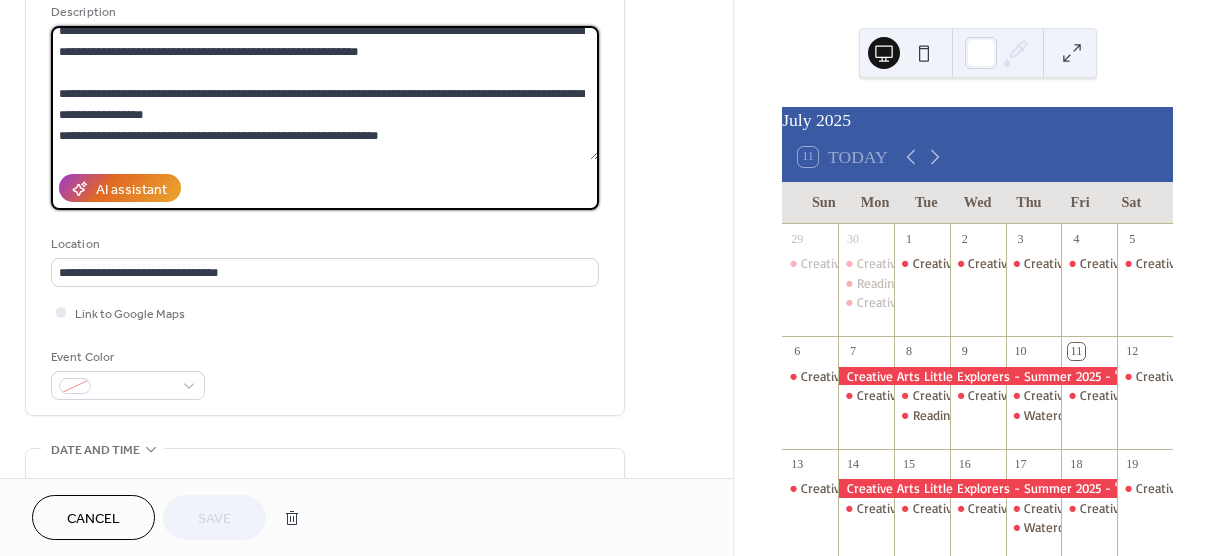 scroll, scrollTop: 462, scrollLeft: 0, axis: vertical 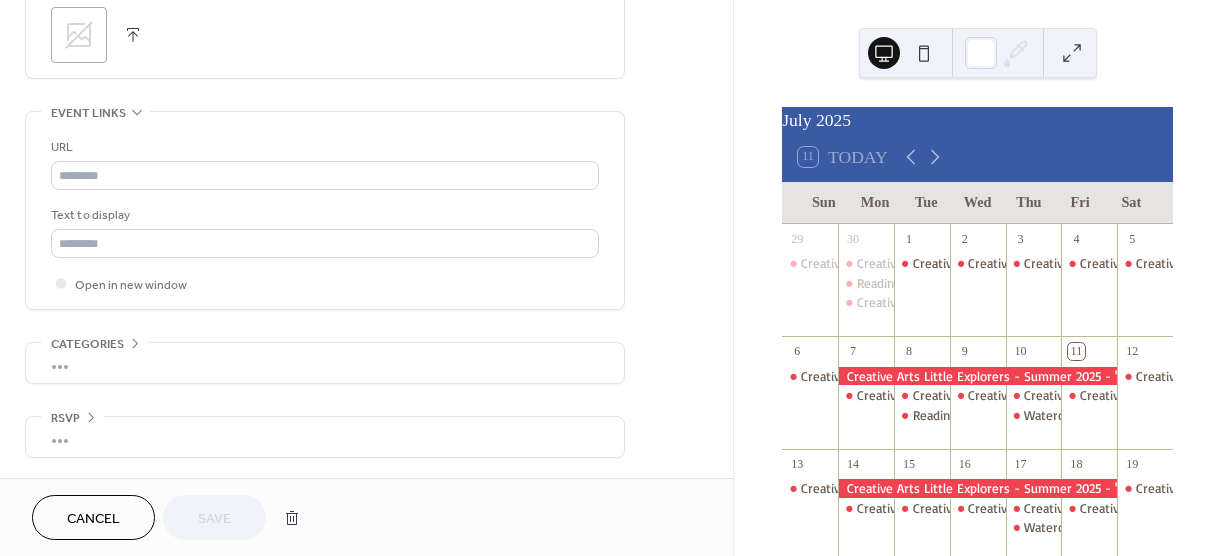 click on "•••" at bounding box center (325, 363) 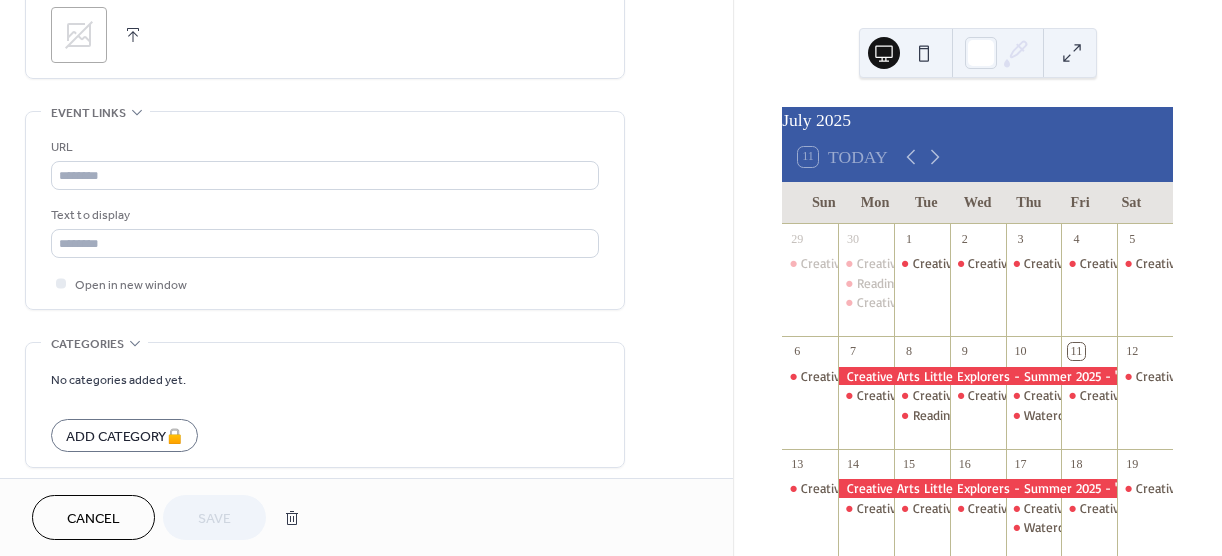 scroll, scrollTop: 1346, scrollLeft: 0, axis: vertical 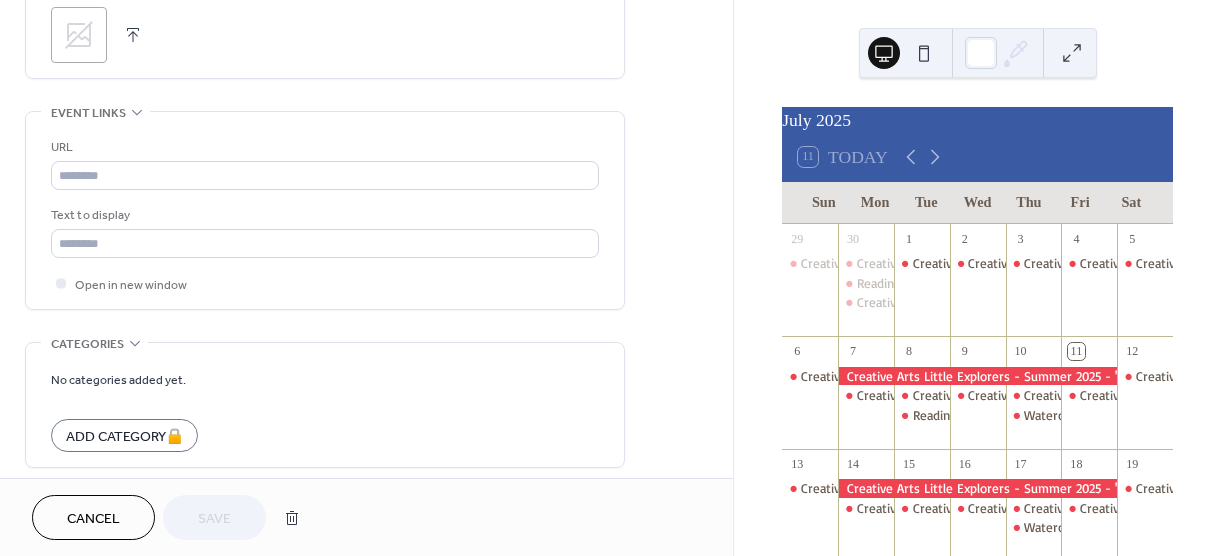 click on "**********" at bounding box center (325, -347) 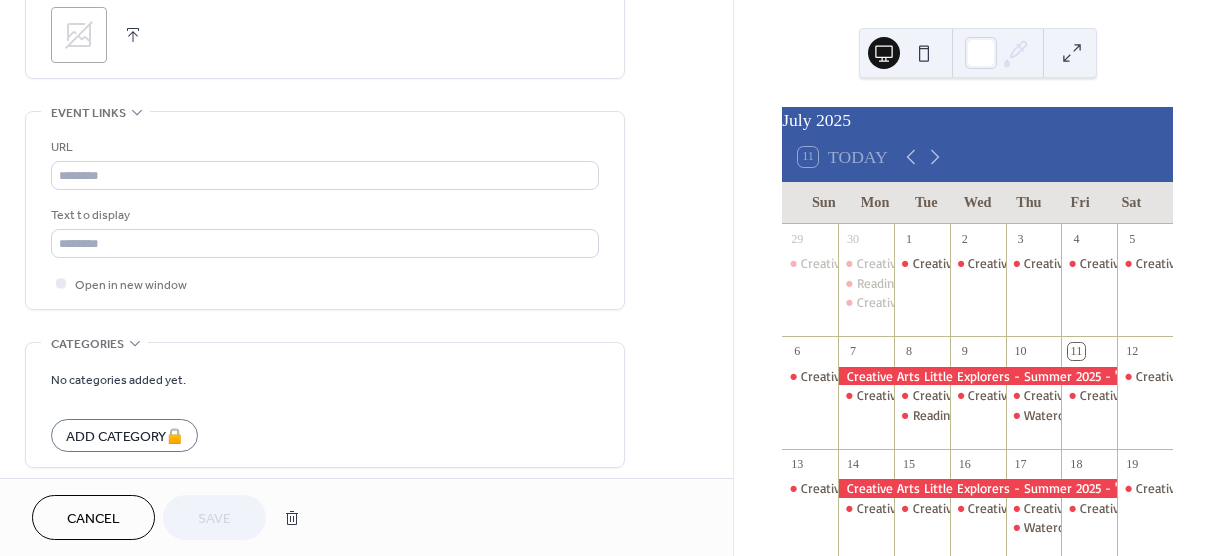click 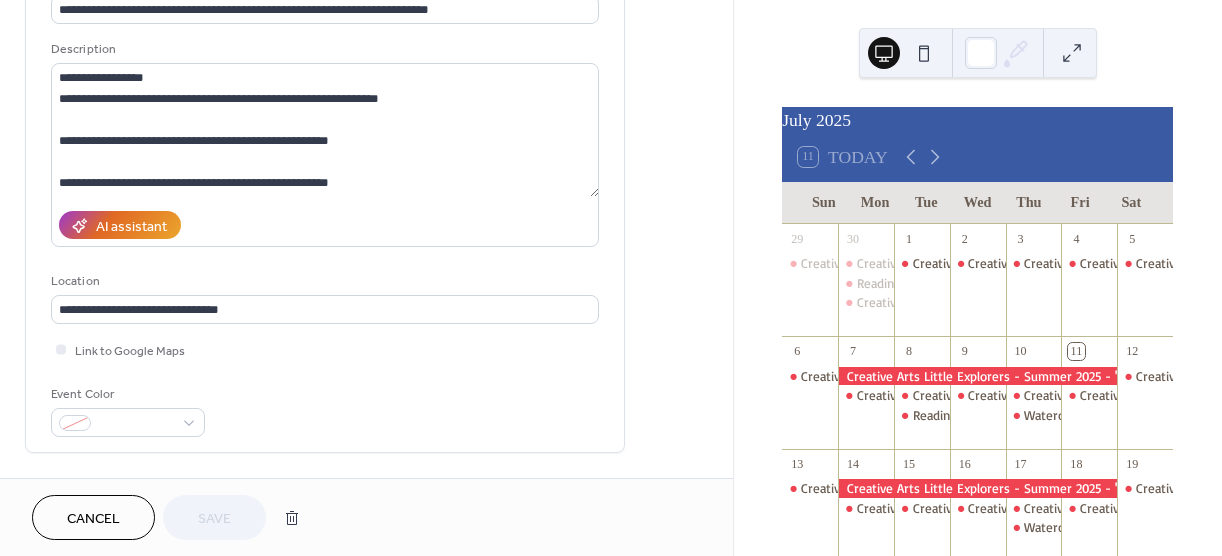 scroll, scrollTop: 139, scrollLeft: 0, axis: vertical 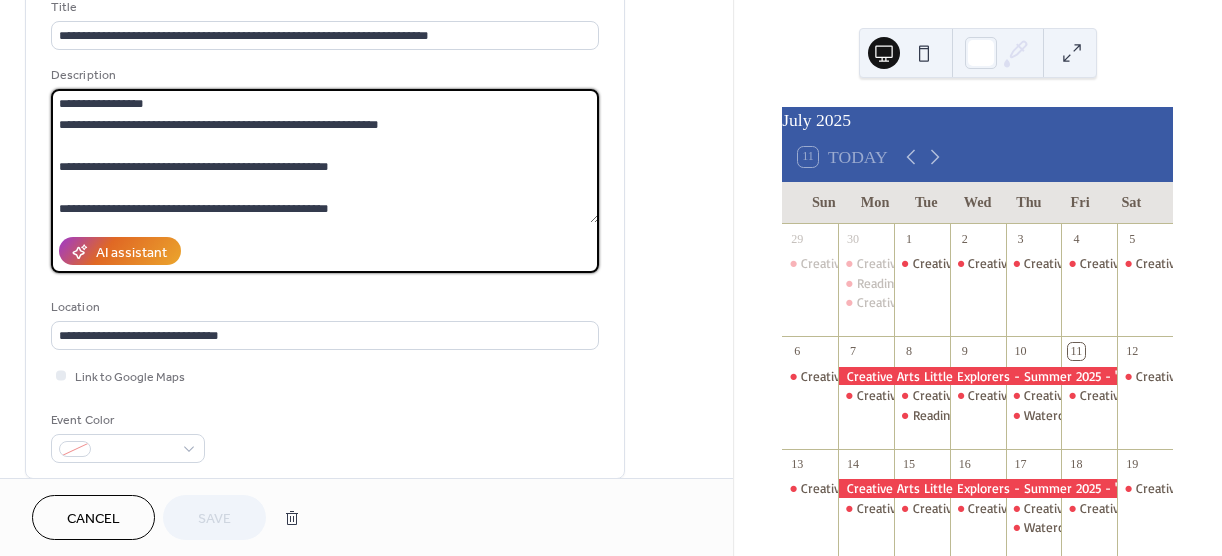 click at bounding box center (325, 156) 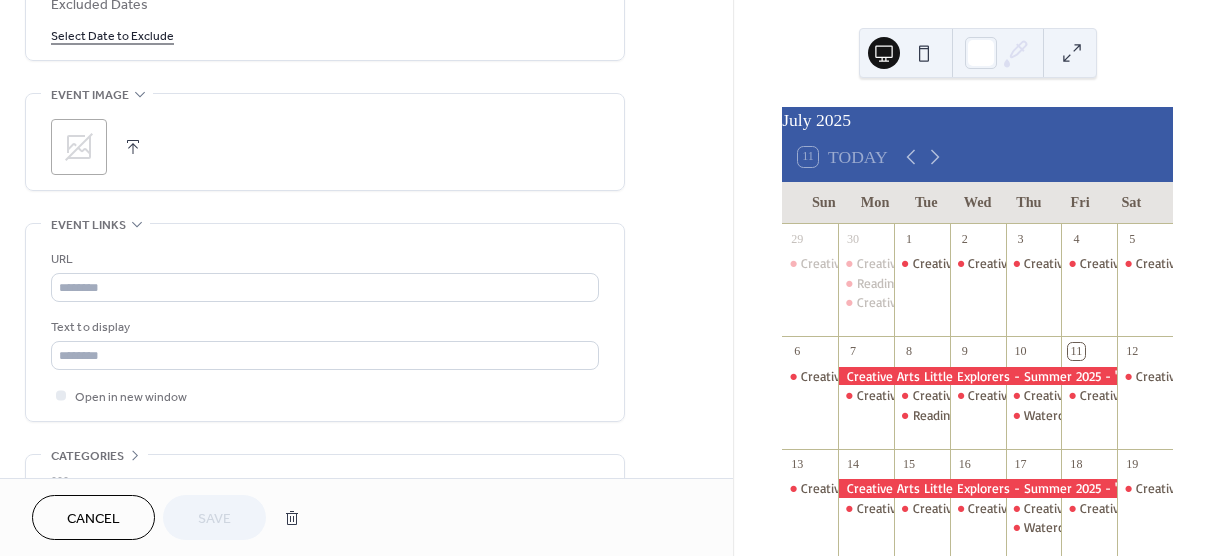 scroll, scrollTop: 1346, scrollLeft: 0, axis: vertical 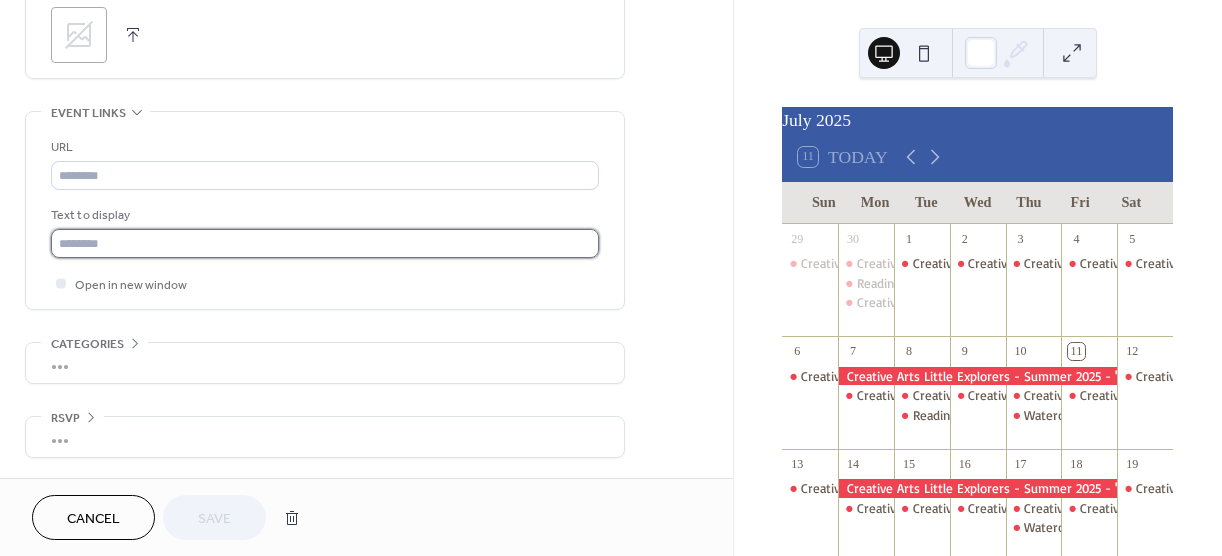 click at bounding box center [325, 243] 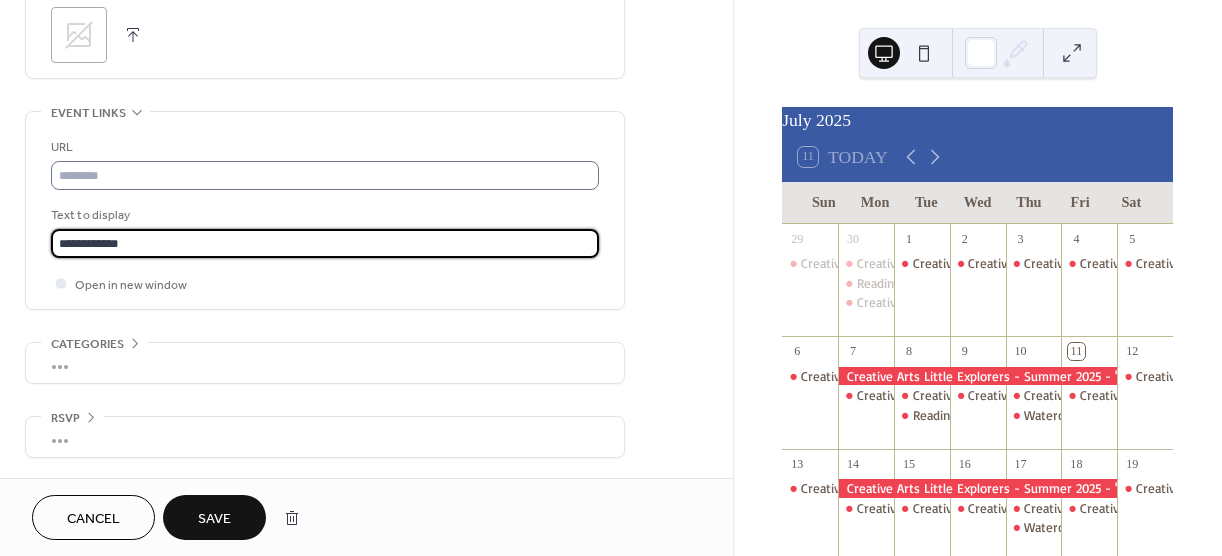 type on "**********" 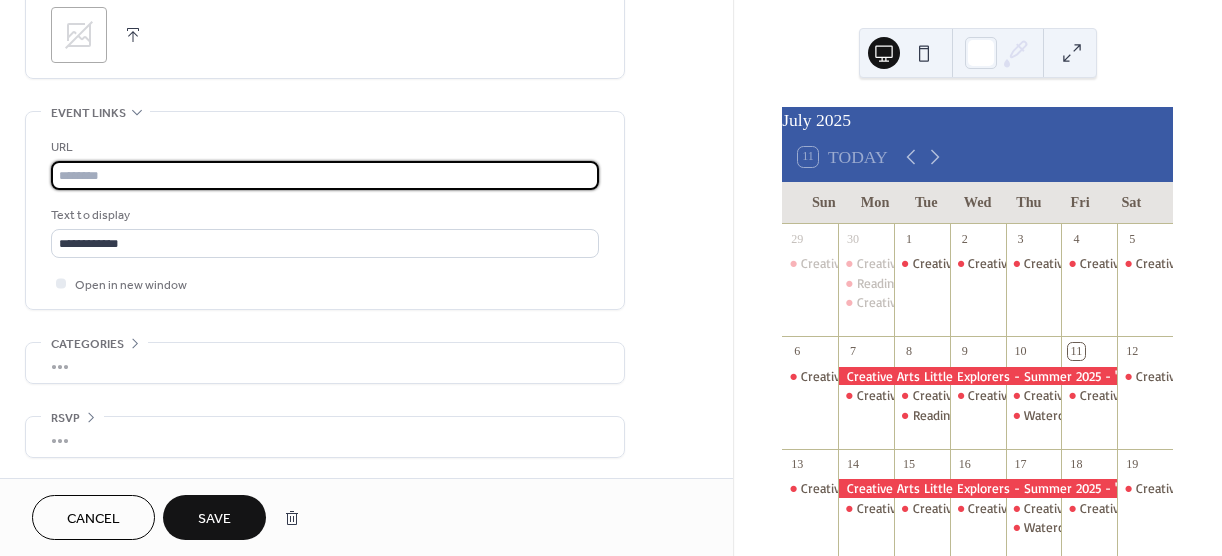 click at bounding box center [325, 175] 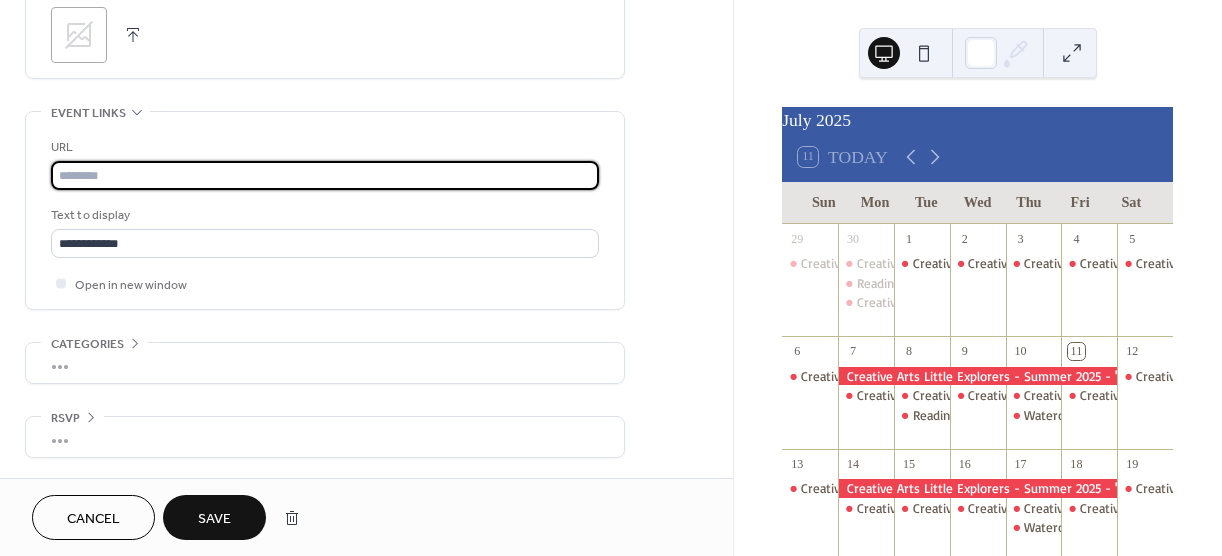 paste on "**********" 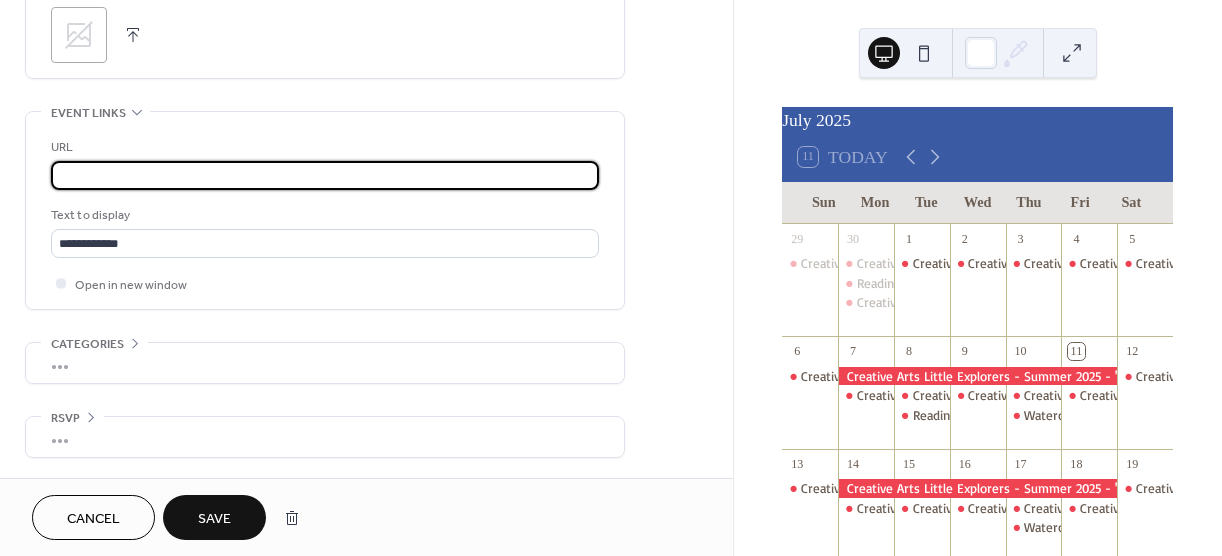 scroll, scrollTop: 0, scrollLeft: 6158, axis: horizontal 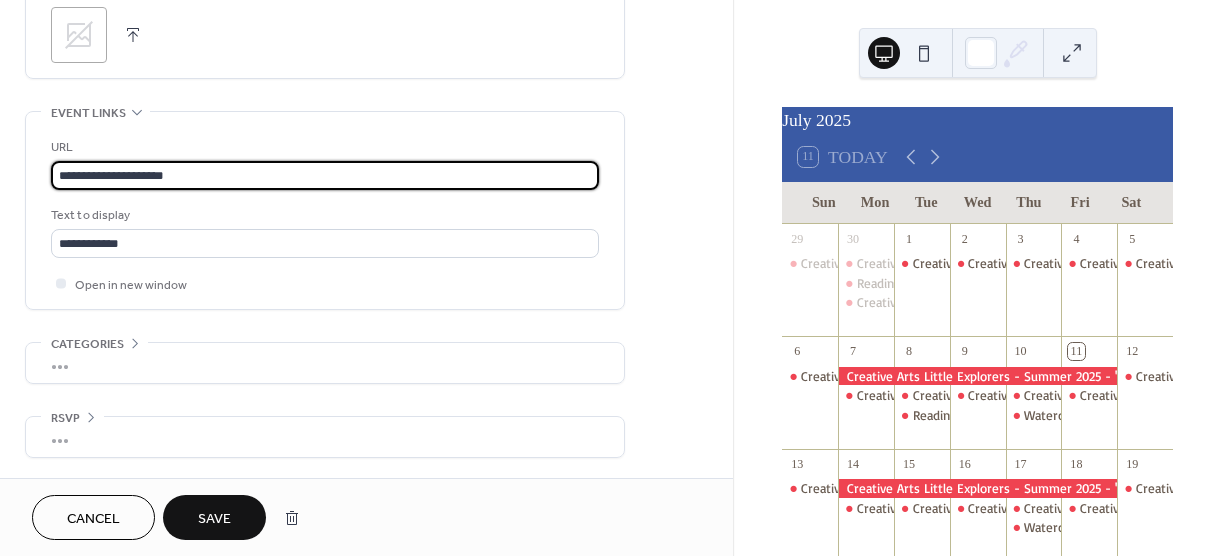 type on "**********" 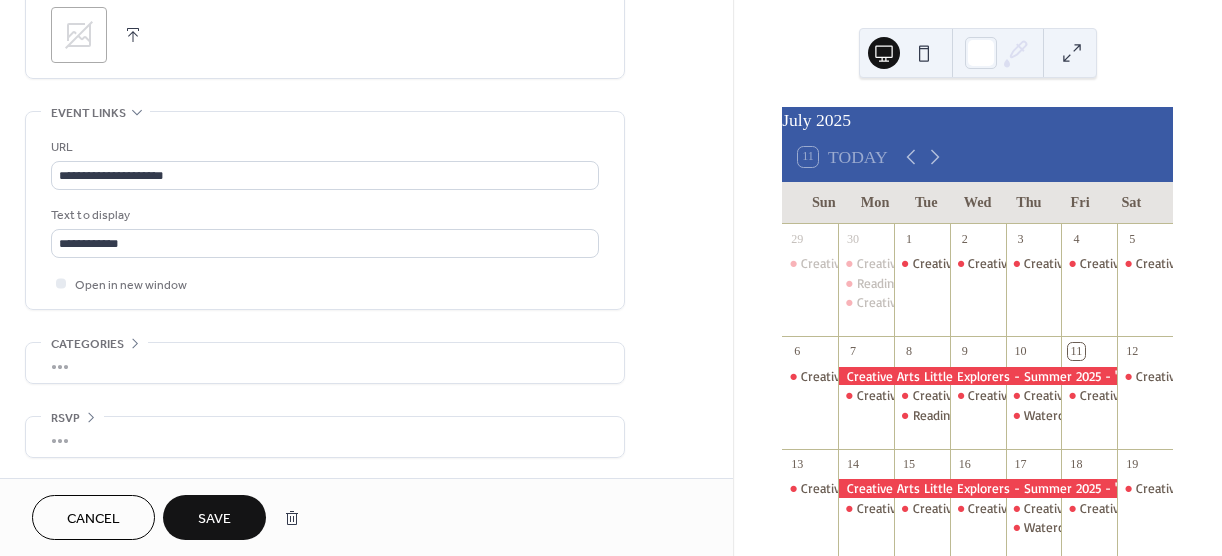 click on "Save" at bounding box center [214, 519] 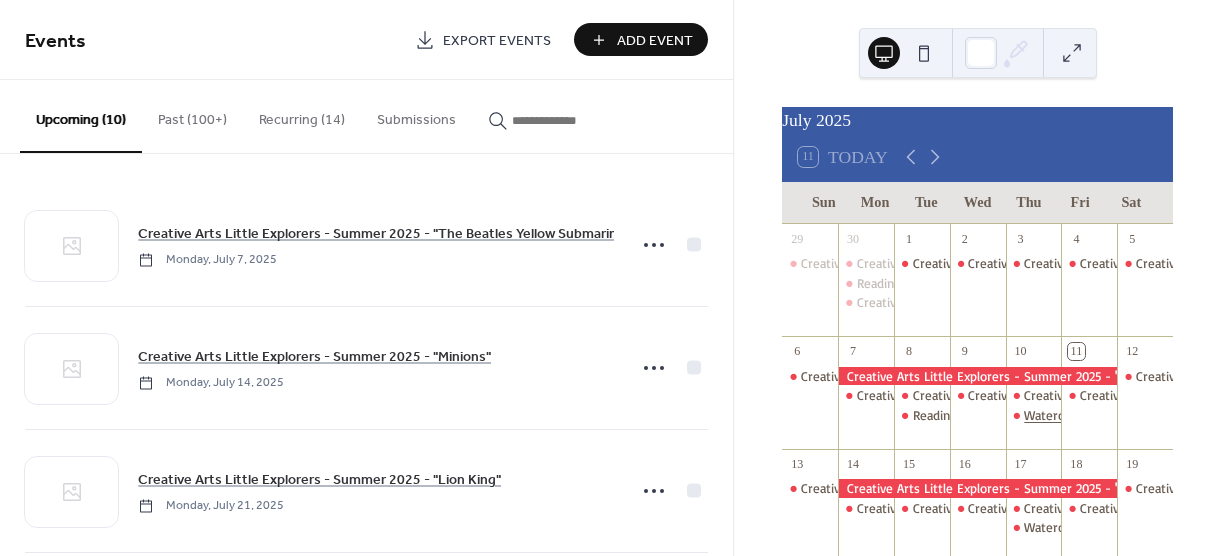 click on "Watercolor Classes with Boston Traditionalist Artist [NAME] [NAME], CPP, CCF" at bounding box center [1247, 415] 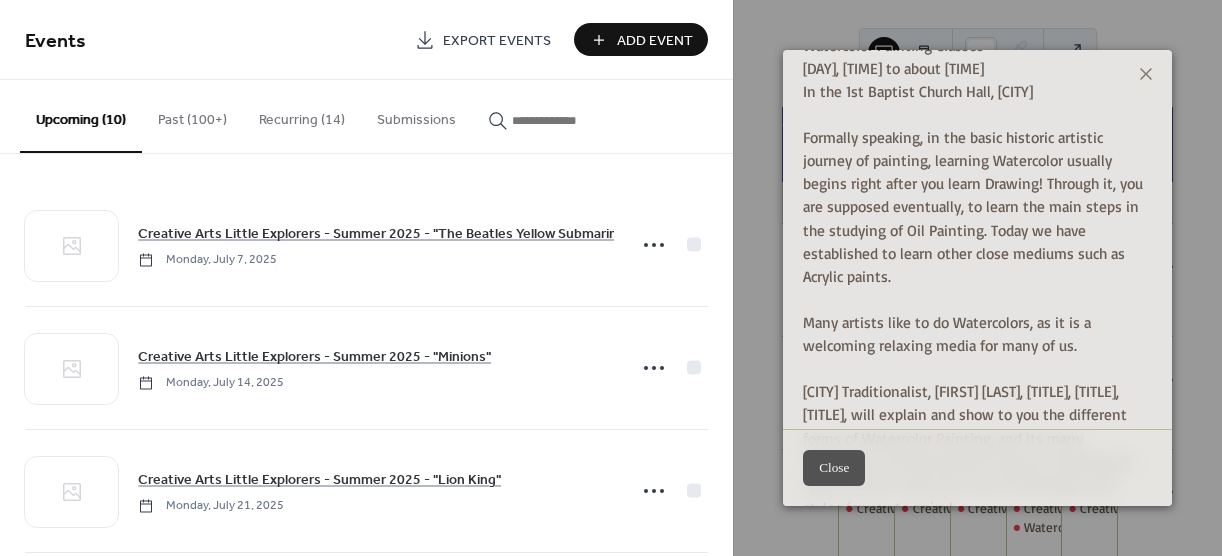 scroll, scrollTop: 0, scrollLeft: 0, axis: both 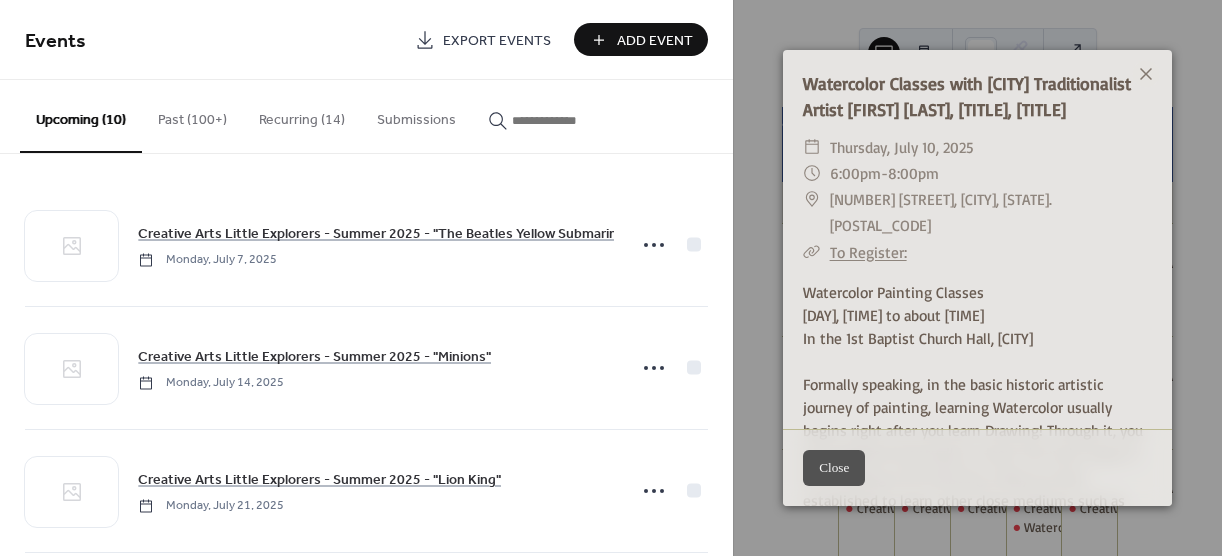 click on "To Register:" at bounding box center [868, 252] 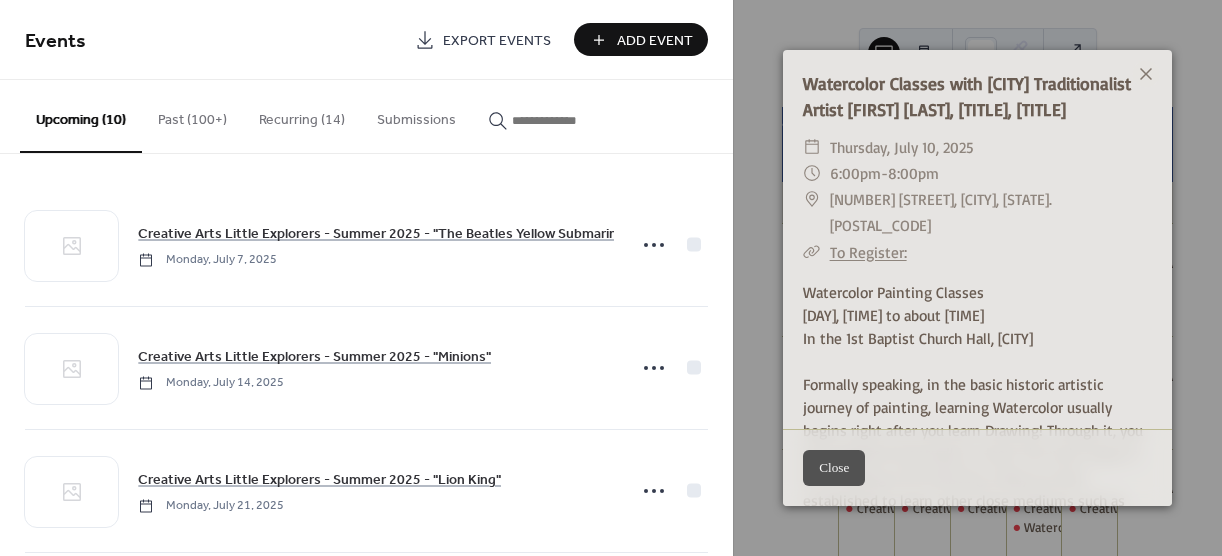 click on "To Register:" at bounding box center [868, 252] 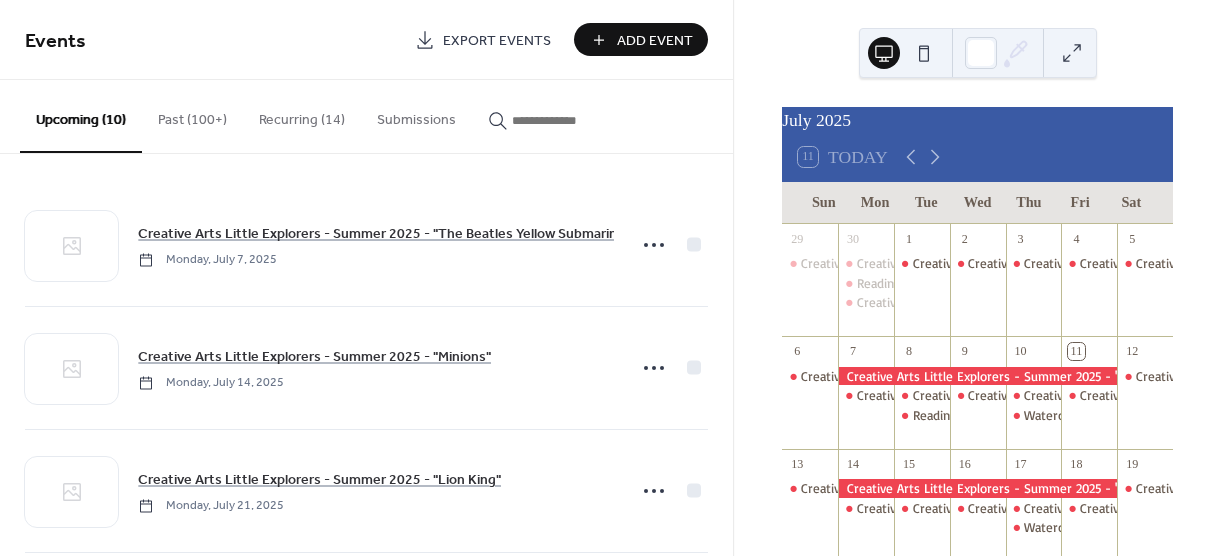 click on "Recurring  (14)" at bounding box center [302, 115] 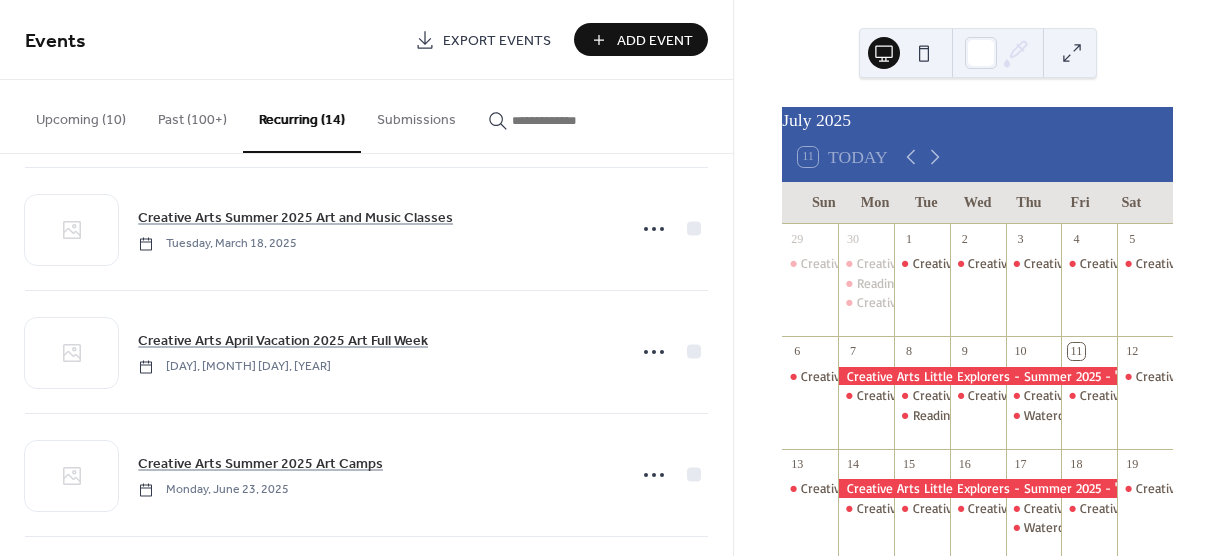 scroll, scrollTop: 1379, scrollLeft: 0, axis: vertical 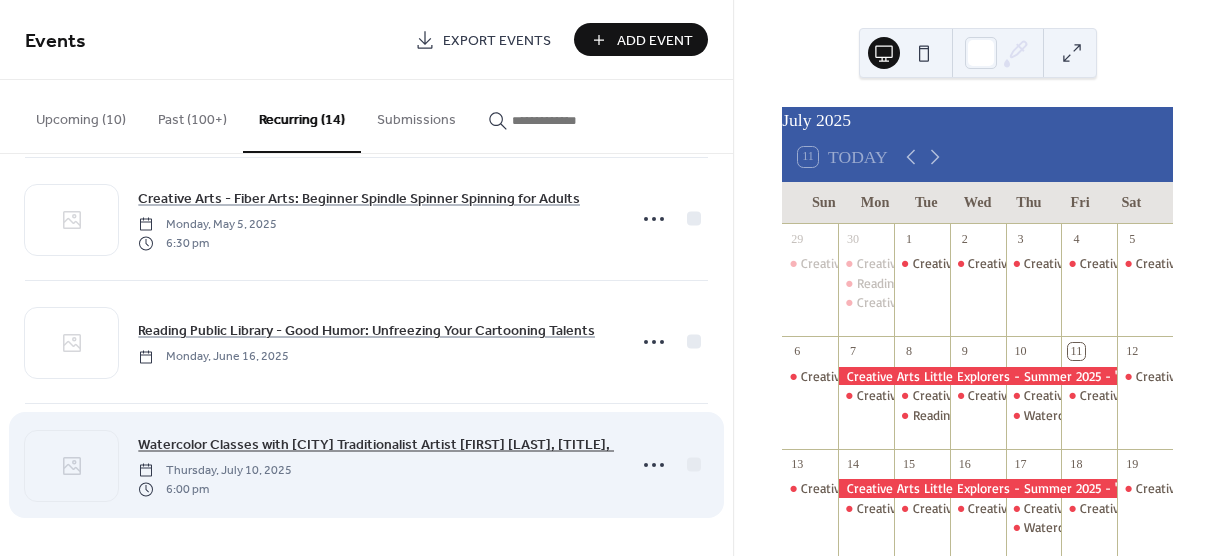click on "Watercolor Classes with Boston Traditionalist Artist [NAME] [NAME], CPP, CCF" at bounding box center (399, 445) 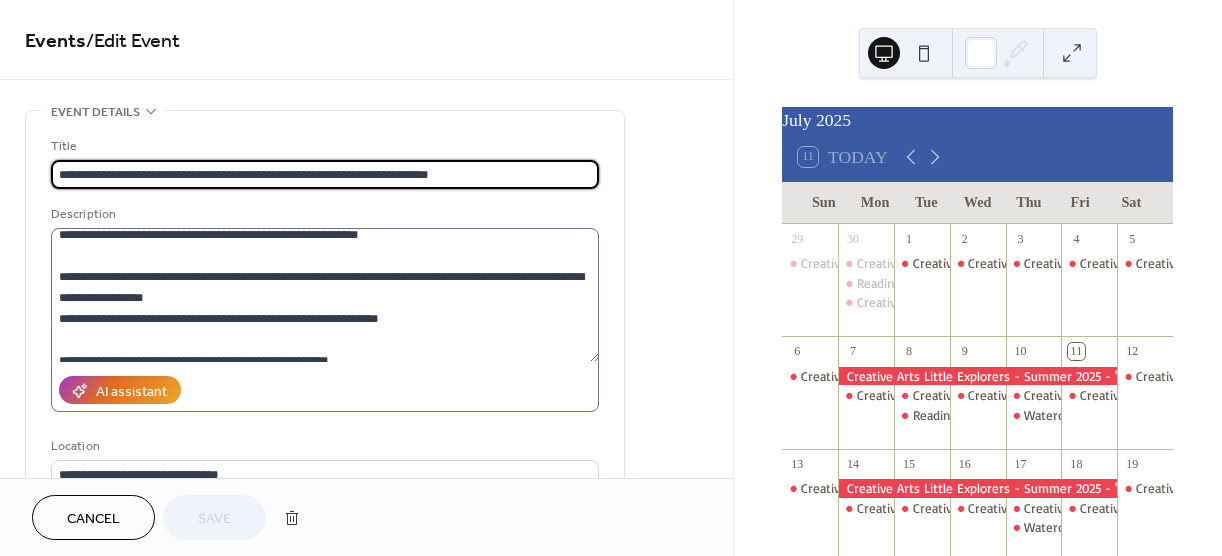 scroll, scrollTop: 389, scrollLeft: 0, axis: vertical 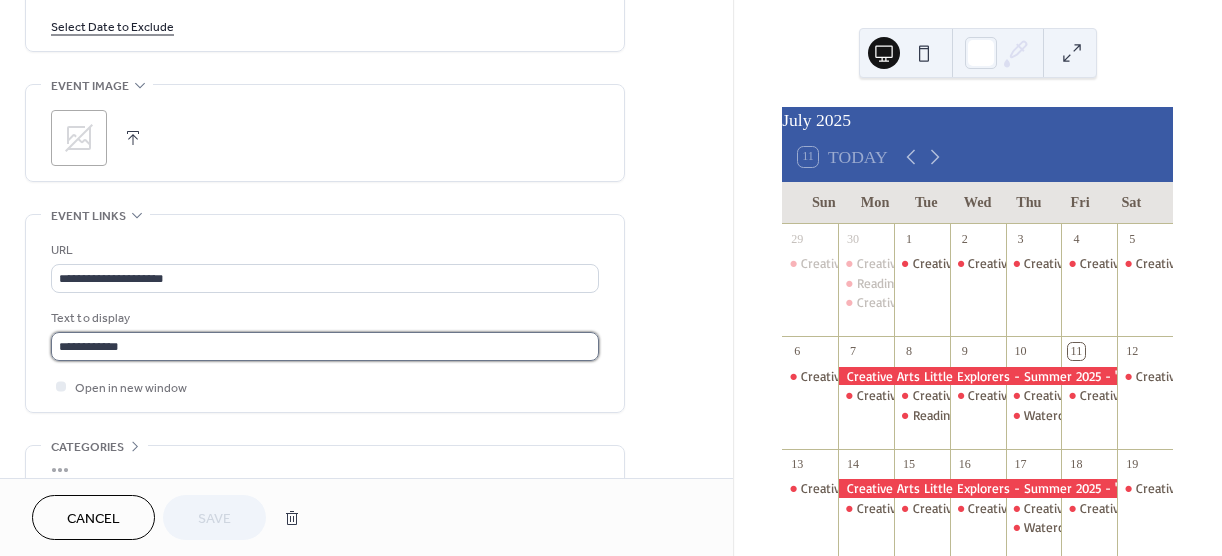 click on "**********" at bounding box center (325, 346) 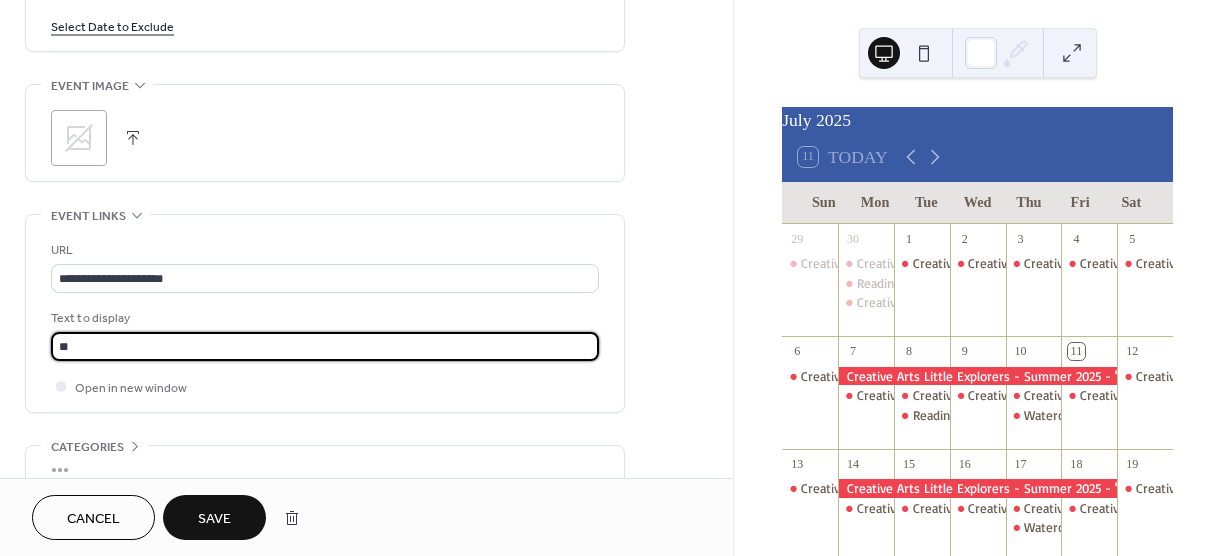 type on "*" 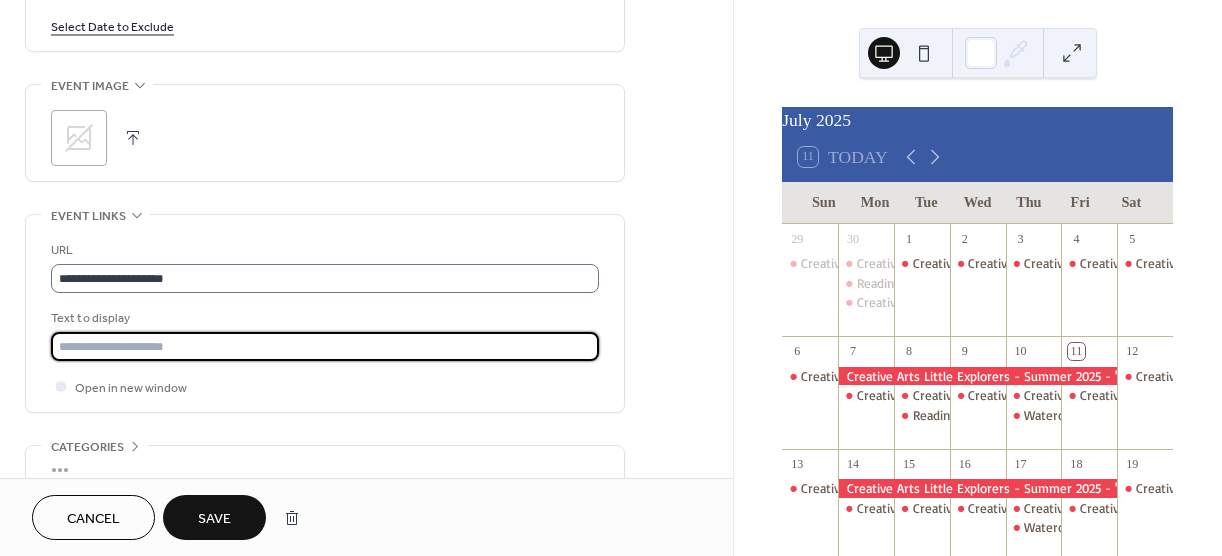 type 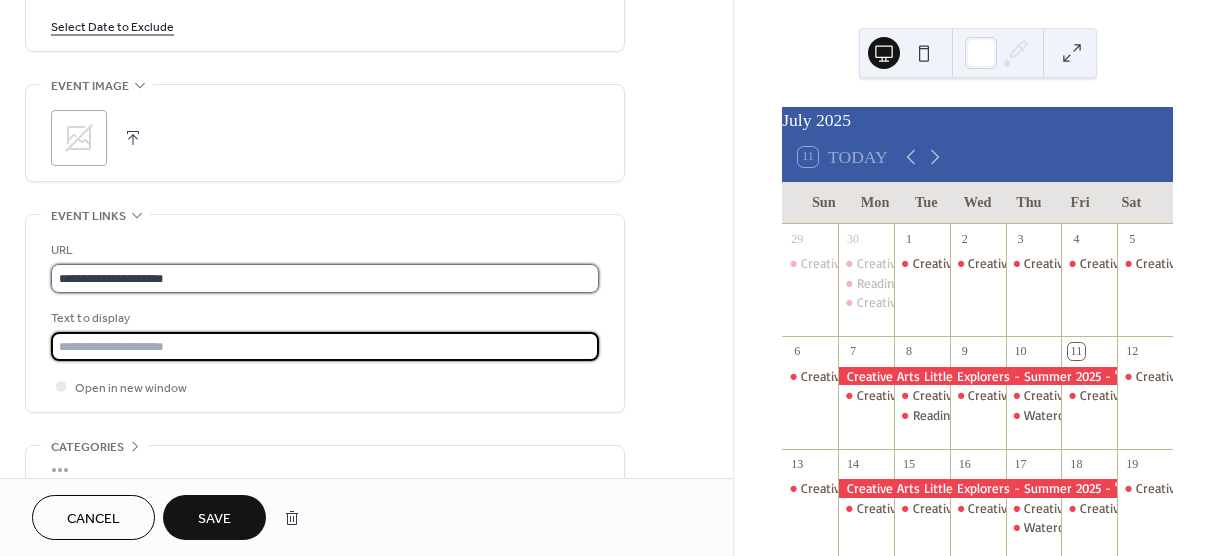 click on "**********" at bounding box center (325, 278) 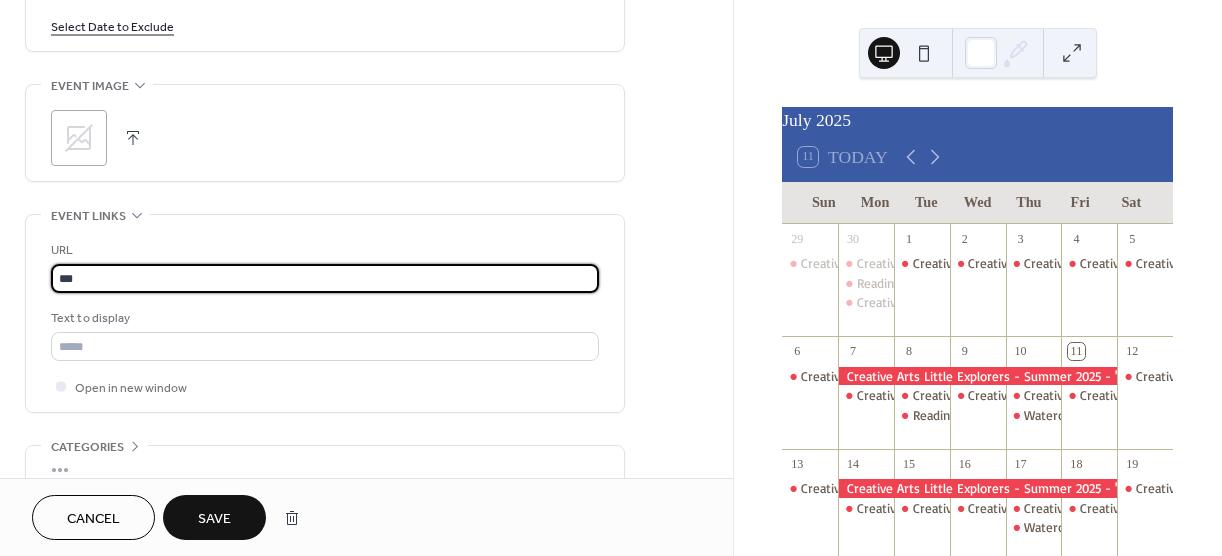 type on "*" 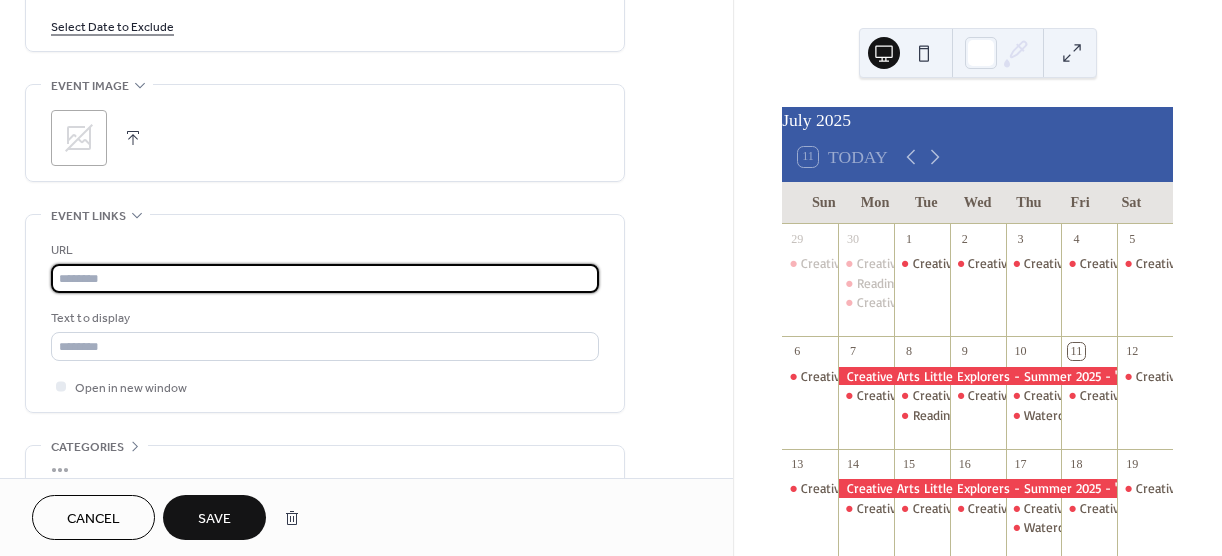 scroll, scrollTop: 0, scrollLeft: 0, axis: both 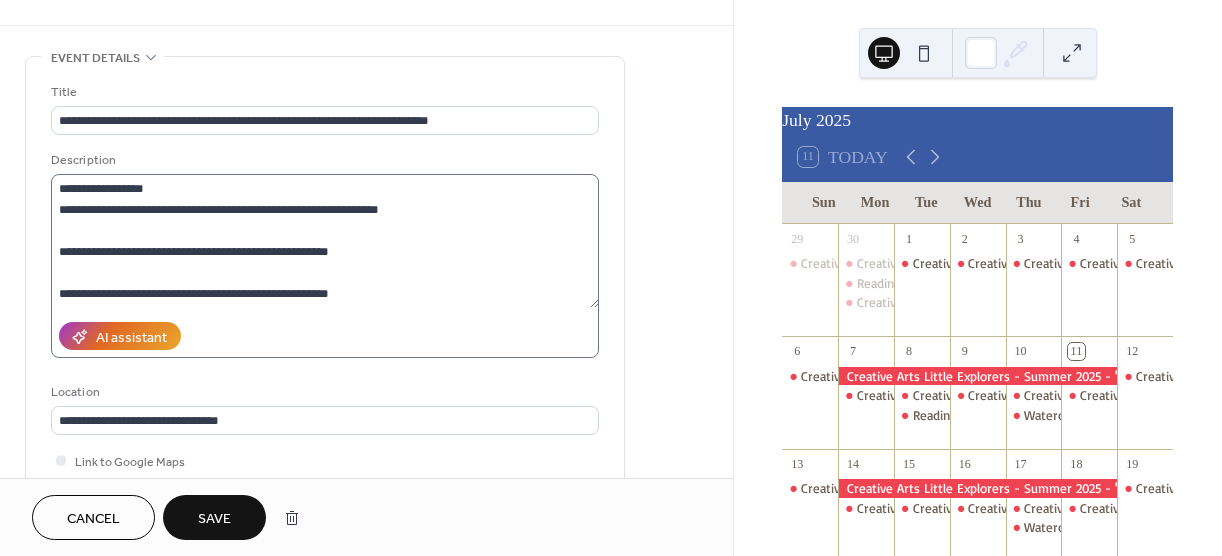 type 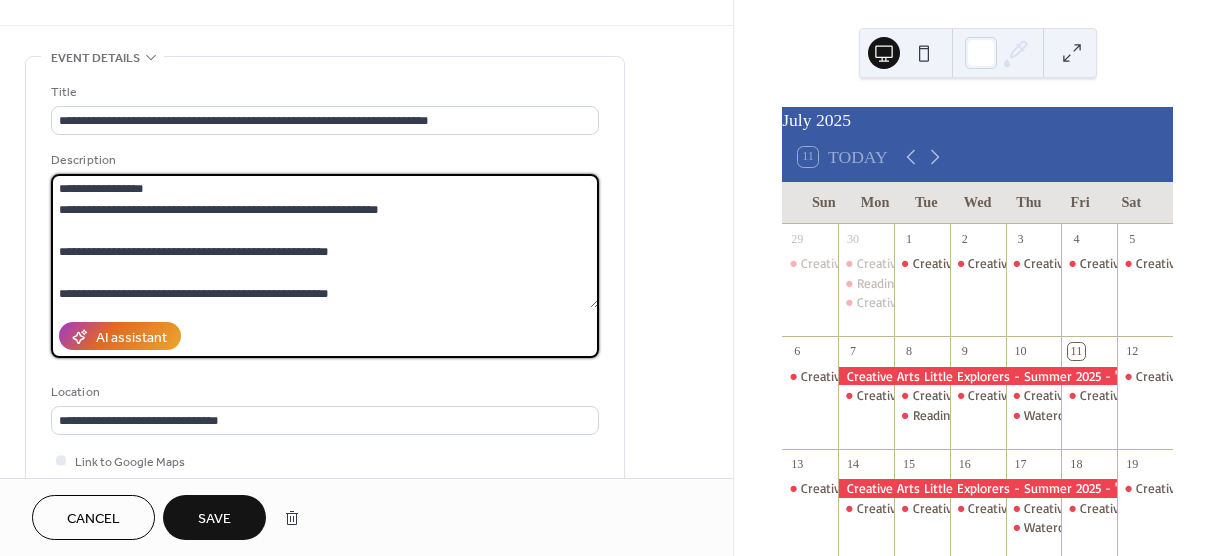 drag, startPoint x: 291, startPoint y: 240, endPoint x: 236, endPoint y: 246, distance: 55.326305 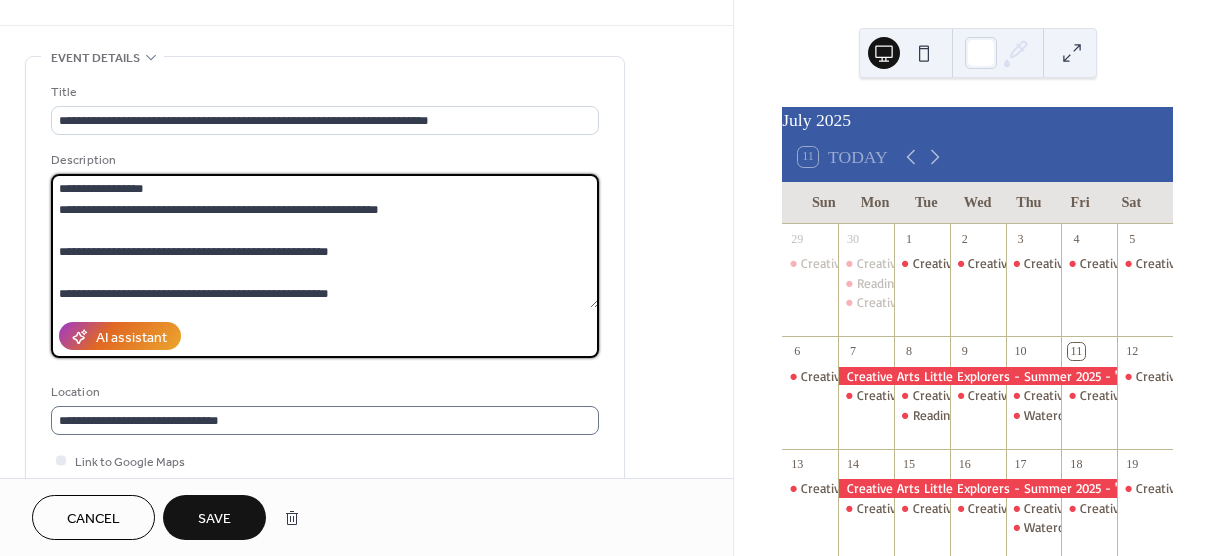 scroll, scrollTop: 1, scrollLeft: 0, axis: vertical 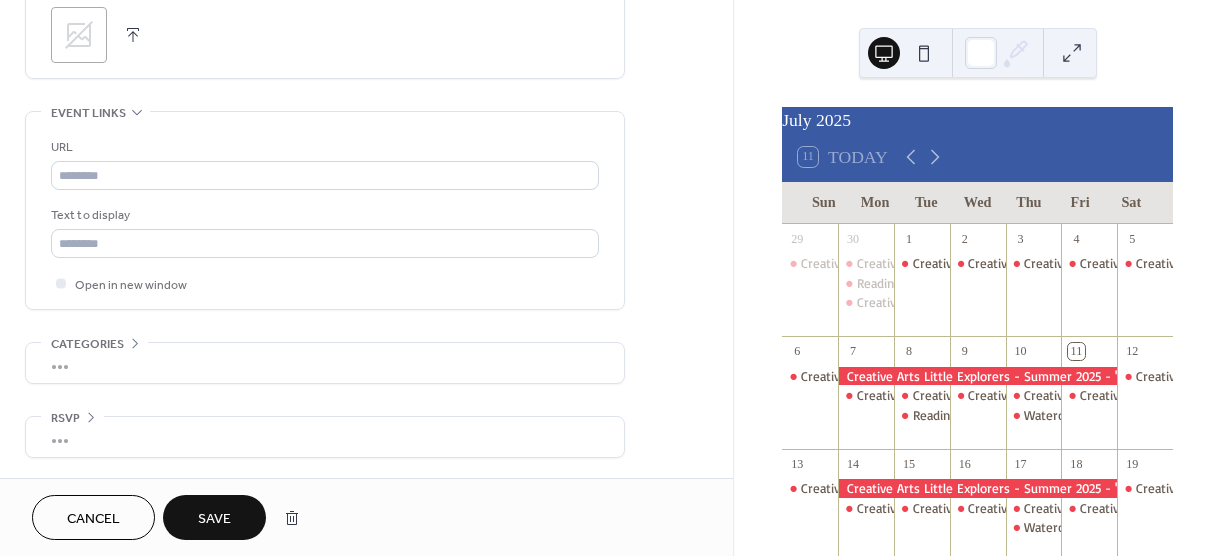 click on "•••" at bounding box center [325, 437] 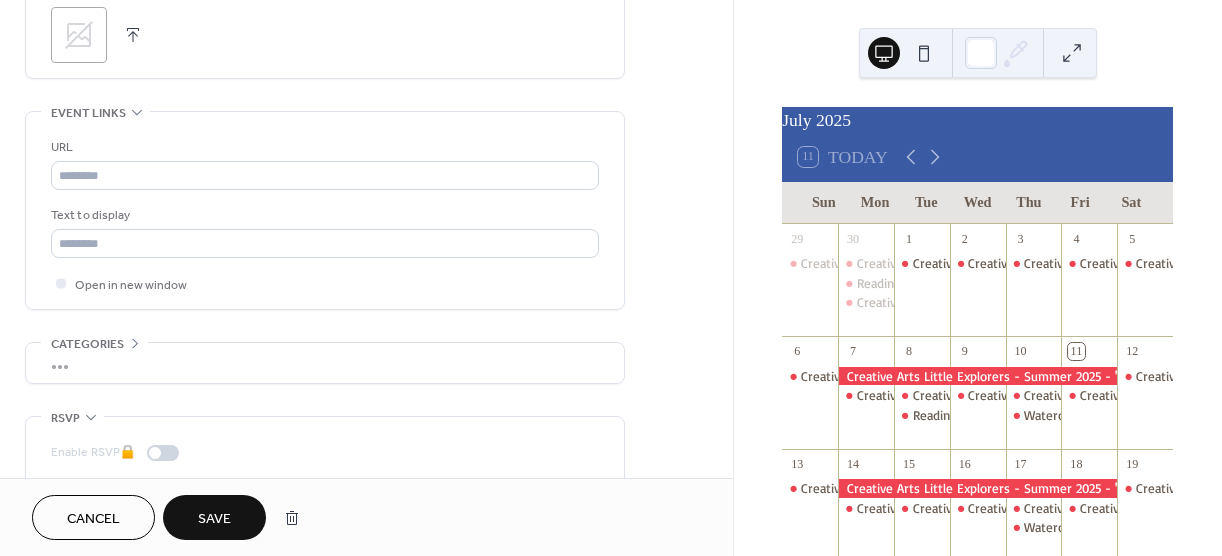 scroll, scrollTop: 1346, scrollLeft: 0, axis: vertical 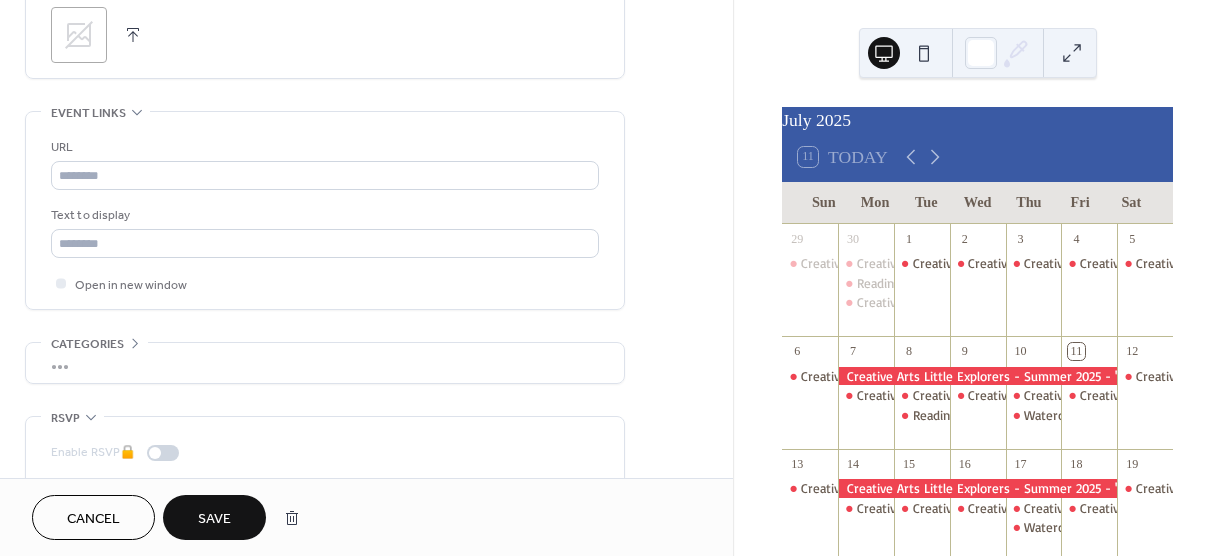 click on "**********" at bounding box center (325, -356) 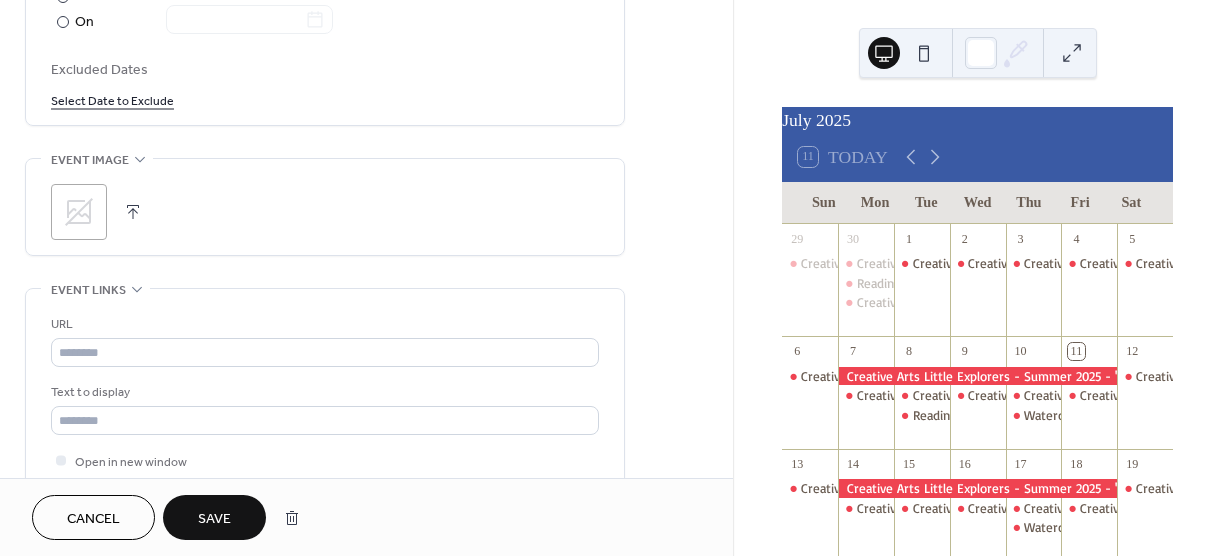 scroll, scrollTop: 1168, scrollLeft: 0, axis: vertical 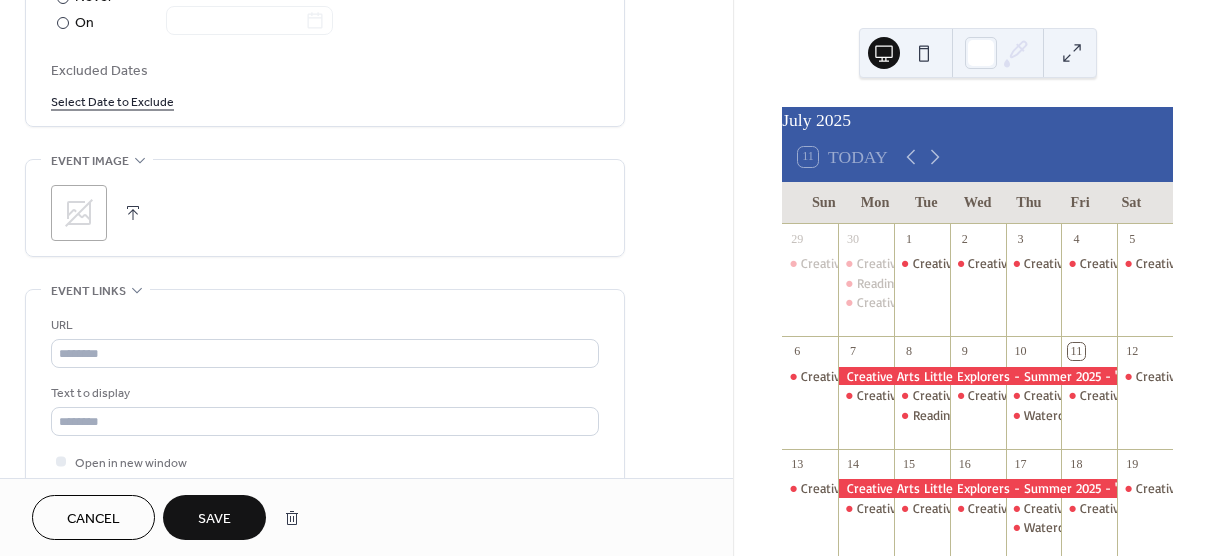 click 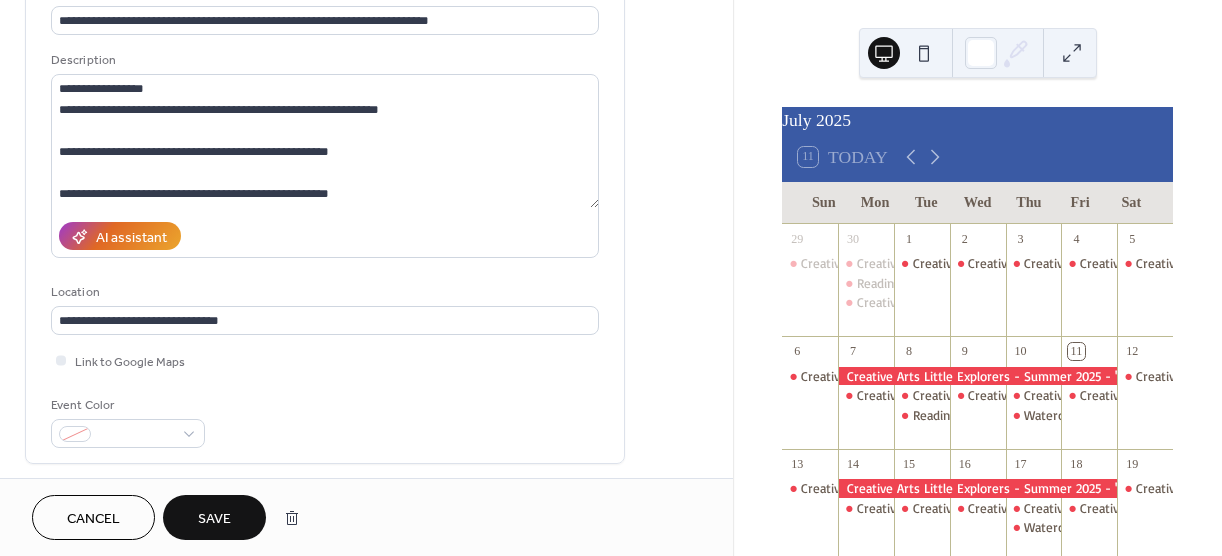 scroll, scrollTop: 152, scrollLeft: 0, axis: vertical 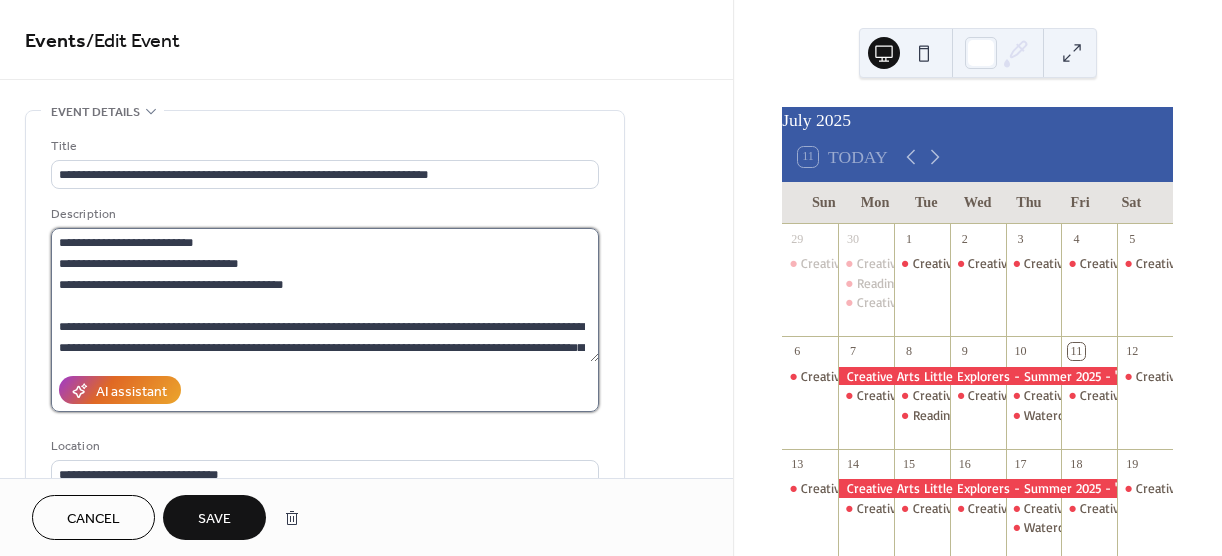 click at bounding box center (325, 295) 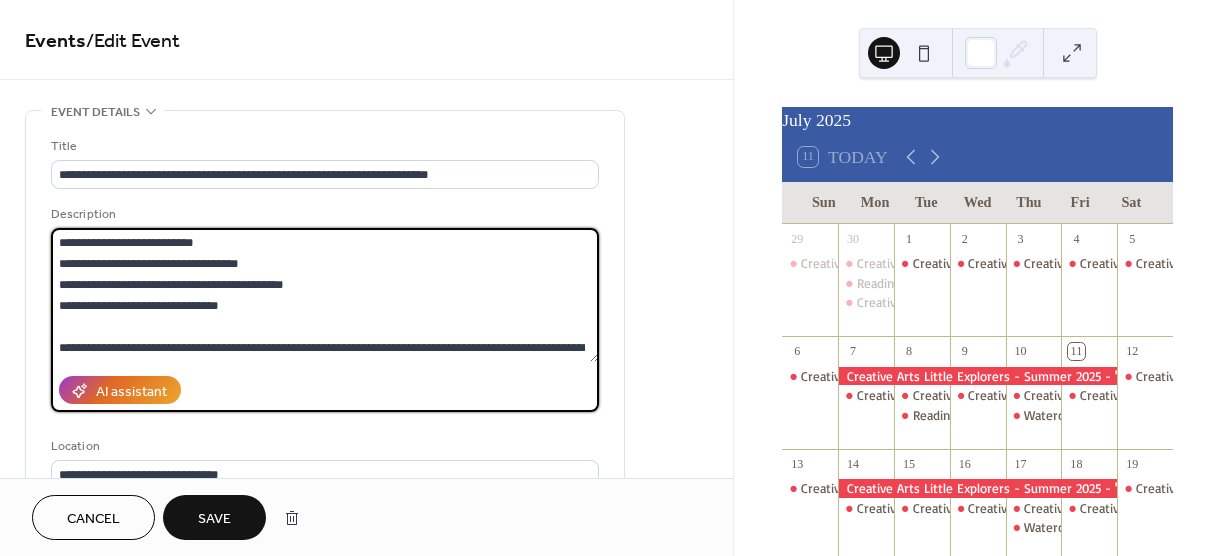 type on "**********" 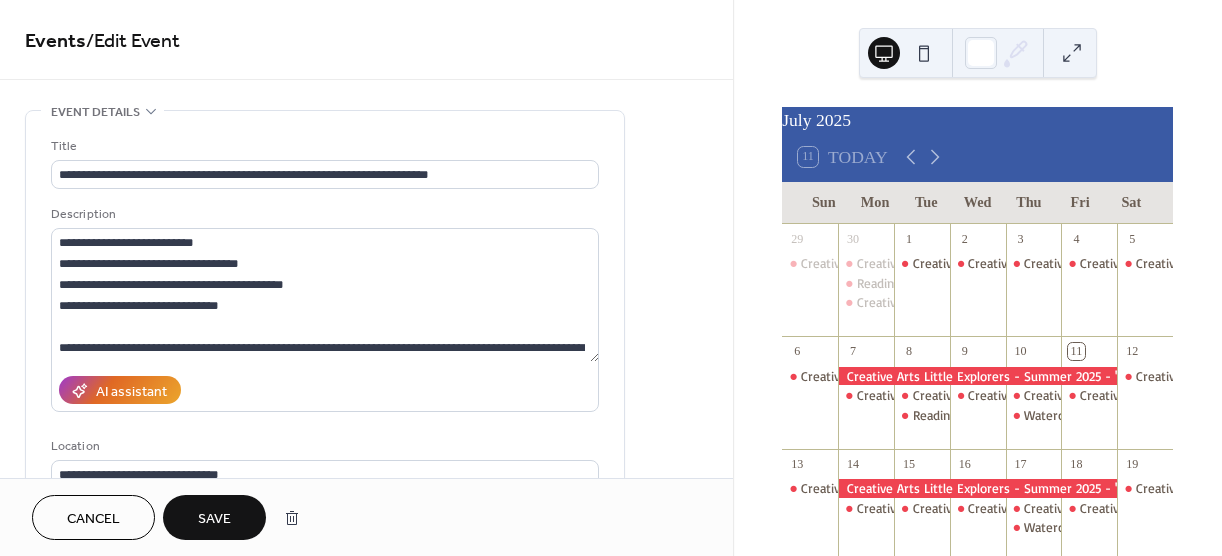 click on "Save" at bounding box center (214, 519) 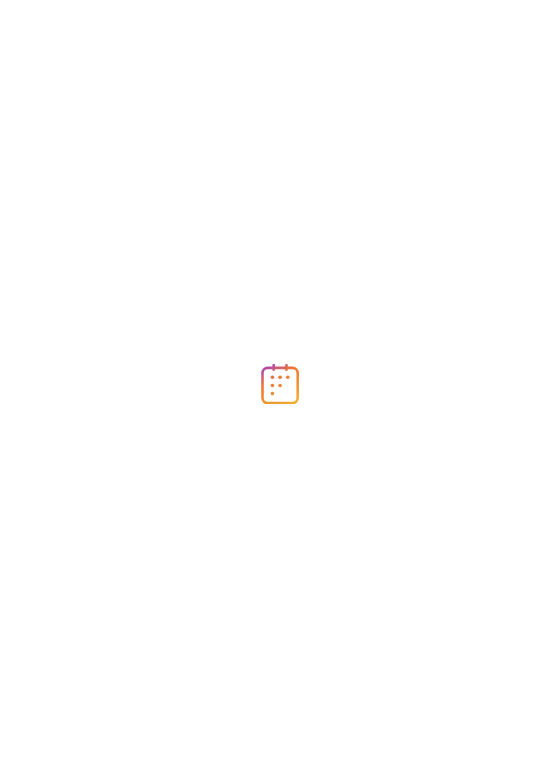 scroll, scrollTop: 0, scrollLeft: 0, axis: both 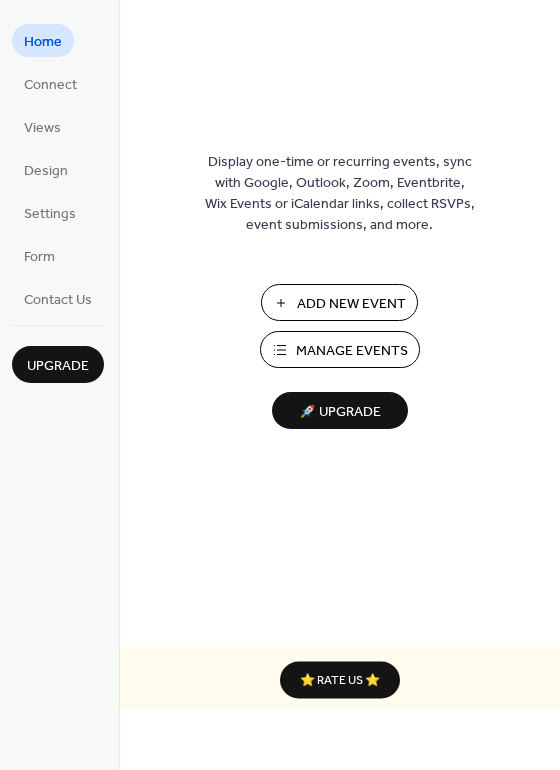 click on "Manage Events" at bounding box center [352, 351] 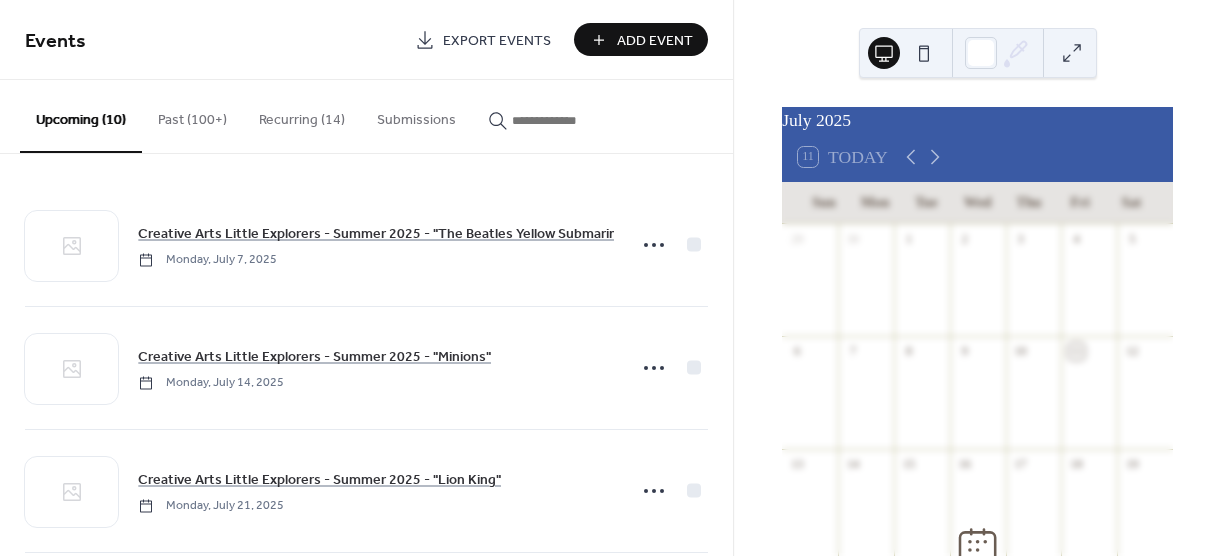 scroll, scrollTop: 0, scrollLeft: 0, axis: both 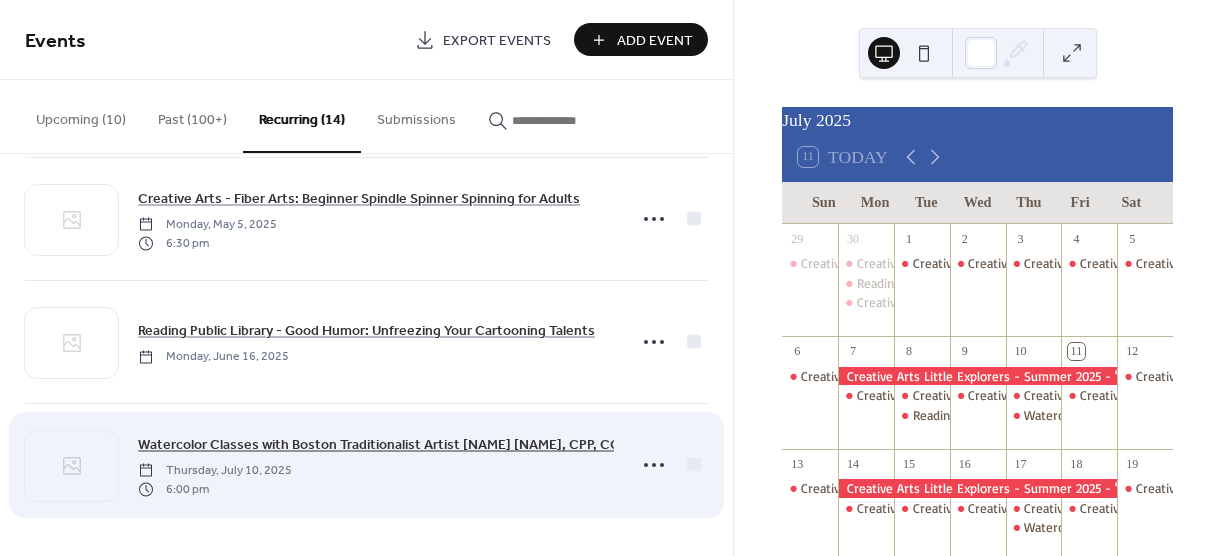 click on "Watercolor Classes with Boston Traditionalist Artist [NAME] [NAME], CPP, CCF" at bounding box center (382, 445) 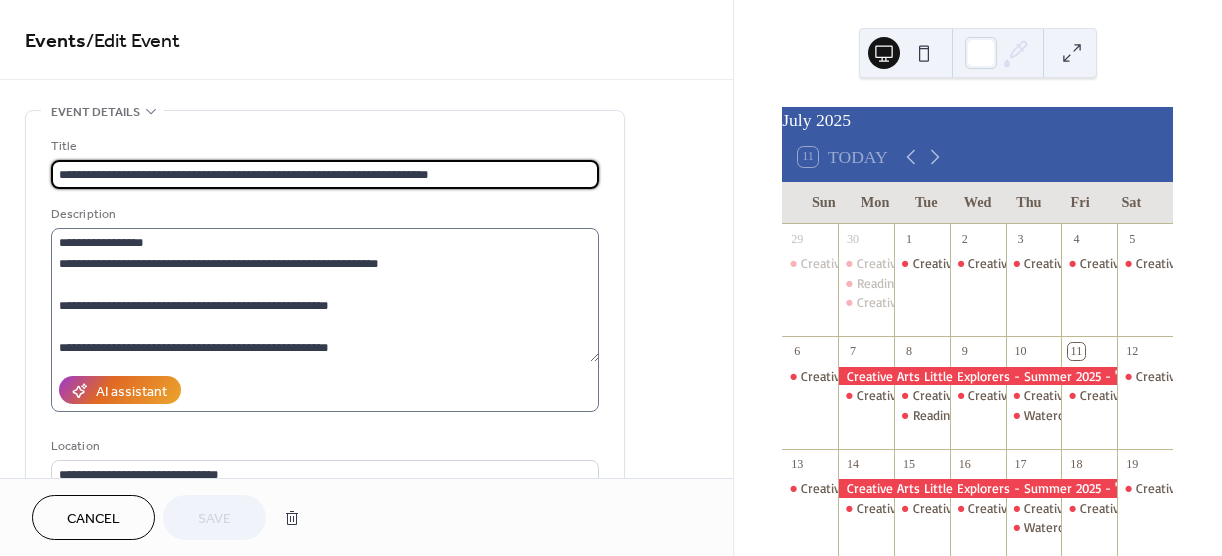 scroll, scrollTop: 483, scrollLeft: 0, axis: vertical 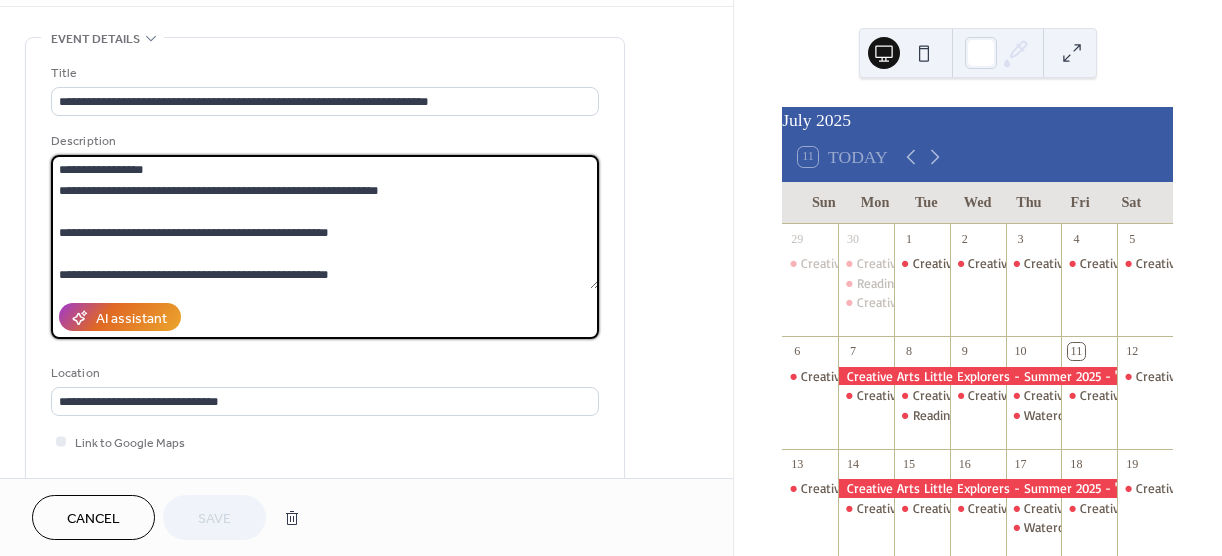 click at bounding box center [325, 222] 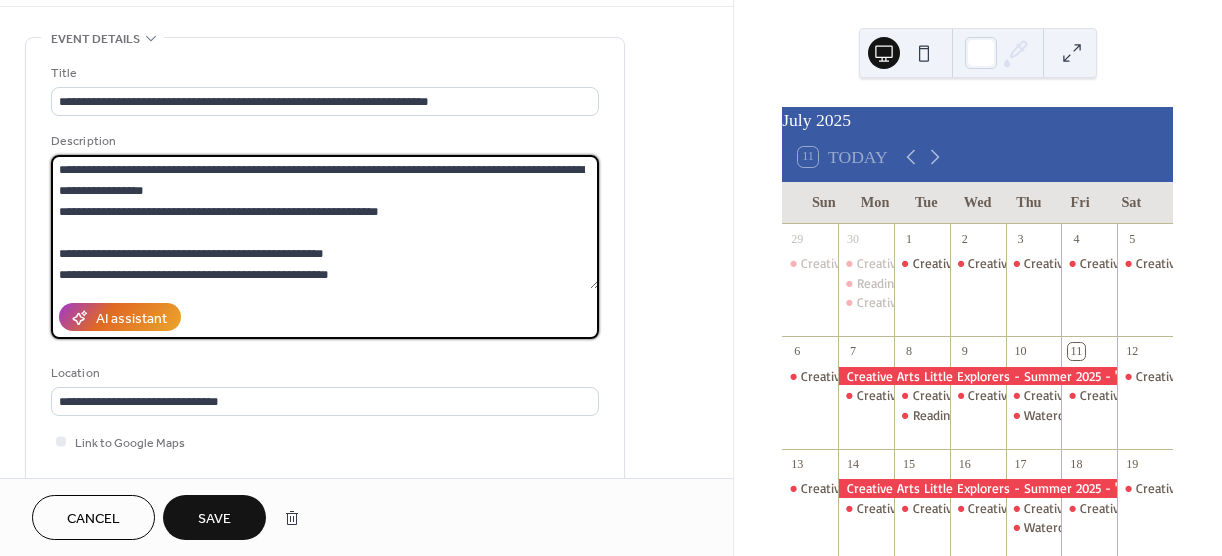 scroll, scrollTop: 462, scrollLeft: 0, axis: vertical 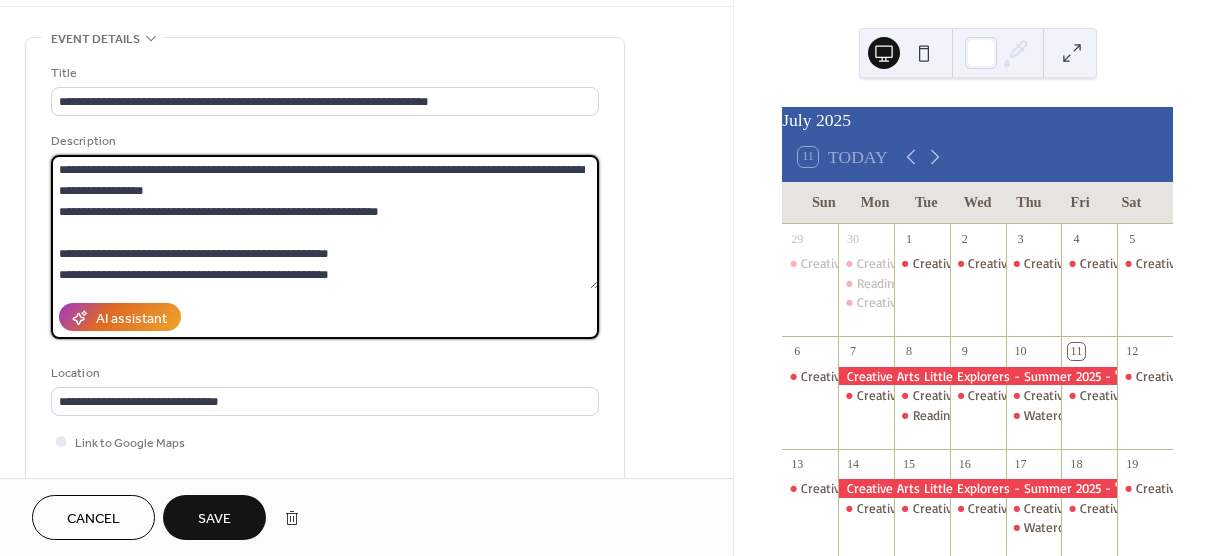 click at bounding box center [325, 222] 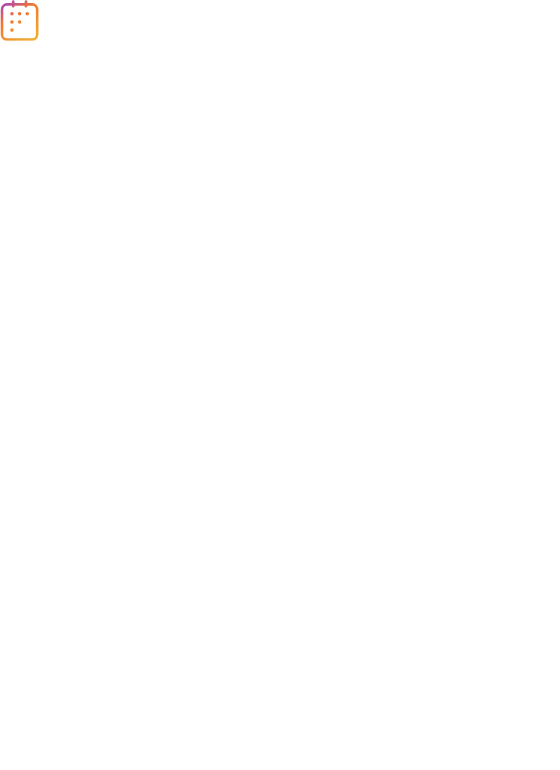 scroll, scrollTop: 0, scrollLeft: 0, axis: both 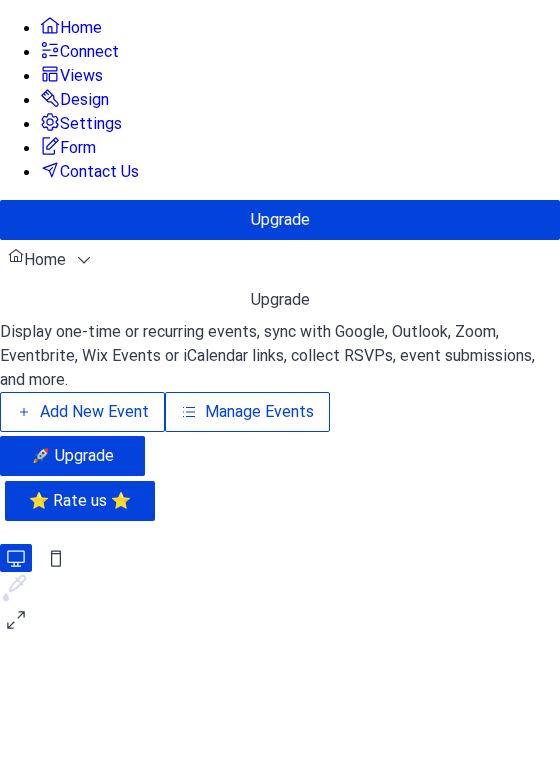 click on "Manage Events" at bounding box center (350, 351) 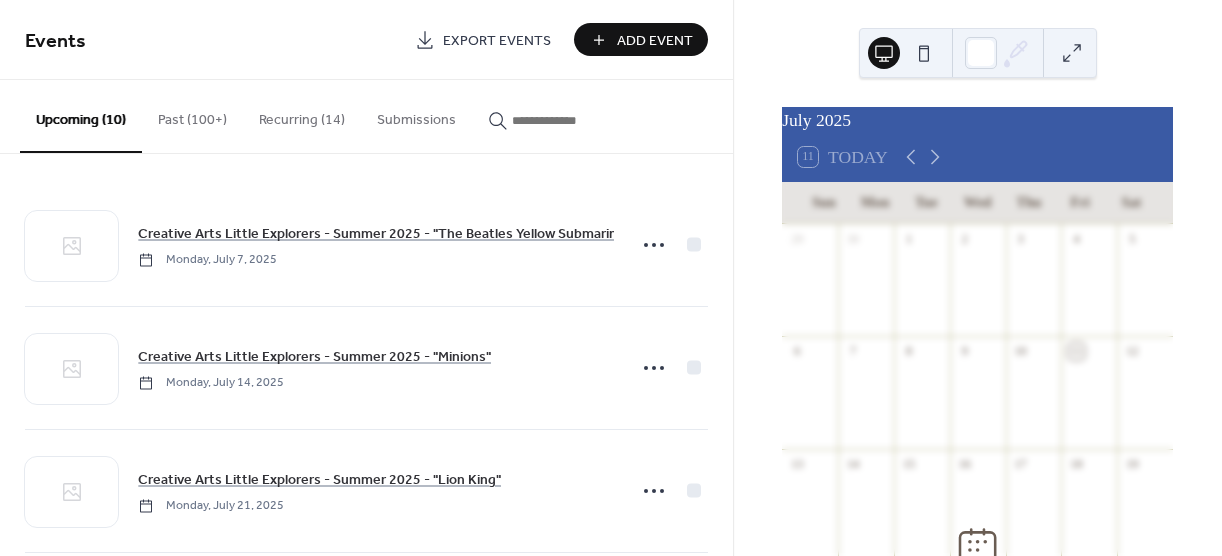 scroll, scrollTop: 0, scrollLeft: 0, axis: both 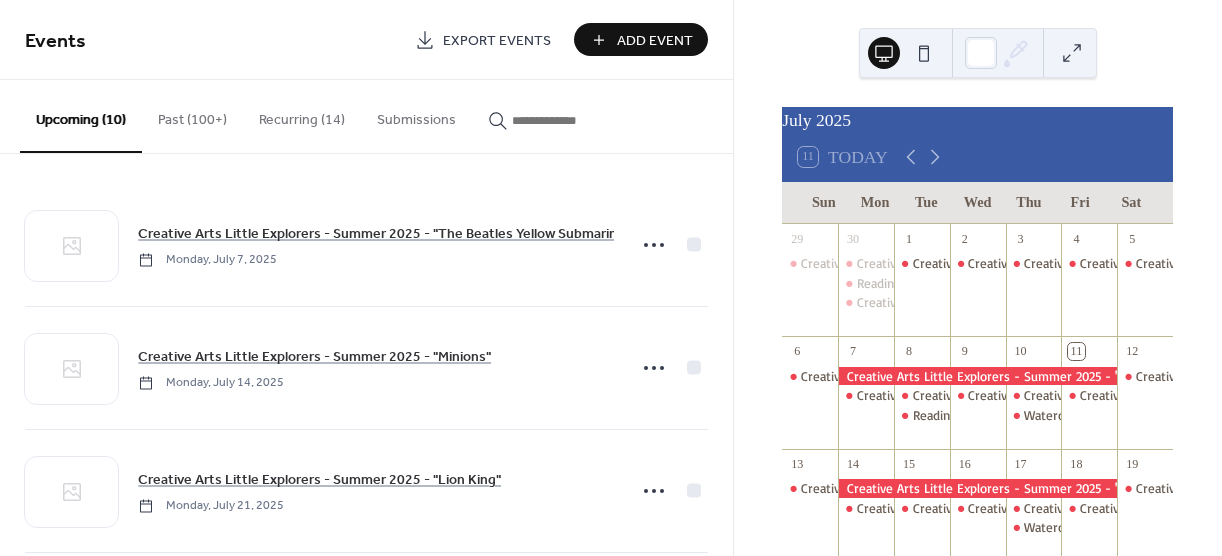 click on "Recurring  (14)" at bounding box center (302, 115) 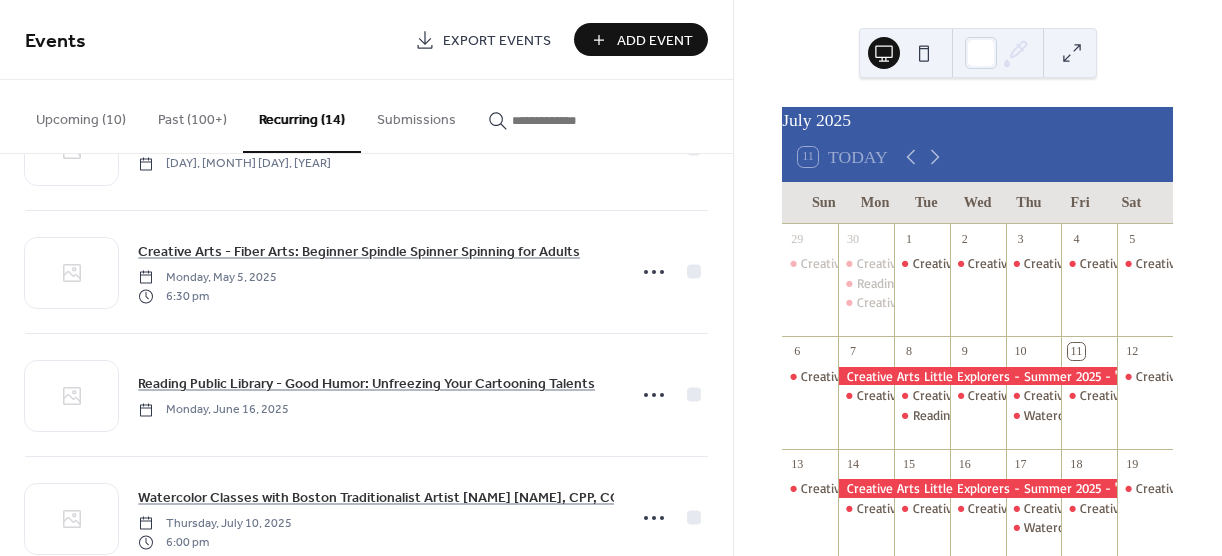 scroll, scrollTop: 1379, scrollLeft: 0, axis: vertical 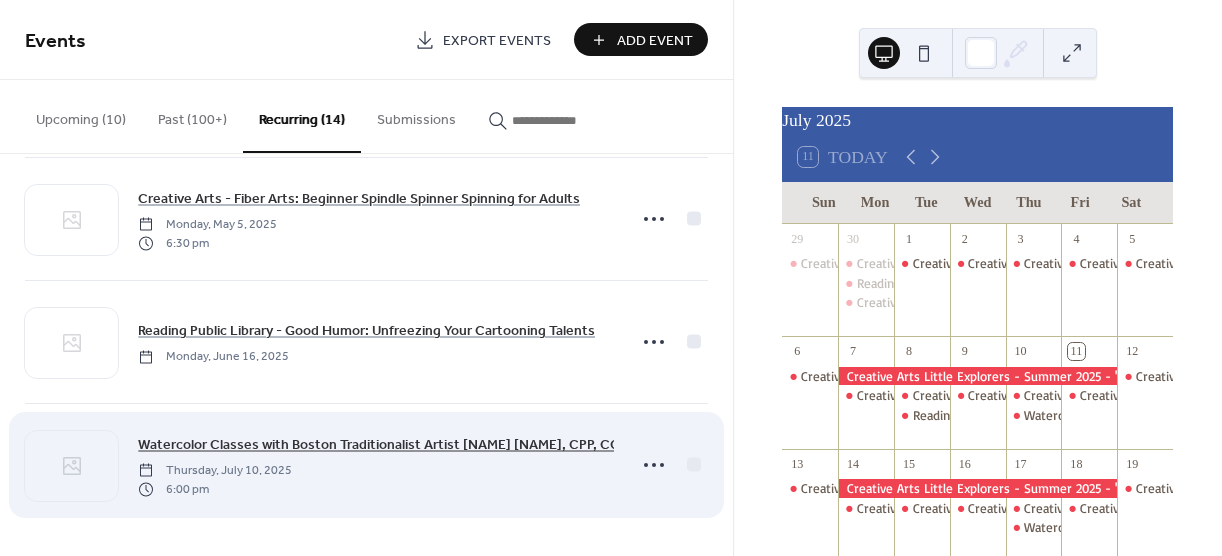 click on "Watercolor Classes with Boston Traditionalist Artist [NAME] [NAME], CPP, CCF" at bounding box center (382, 445) 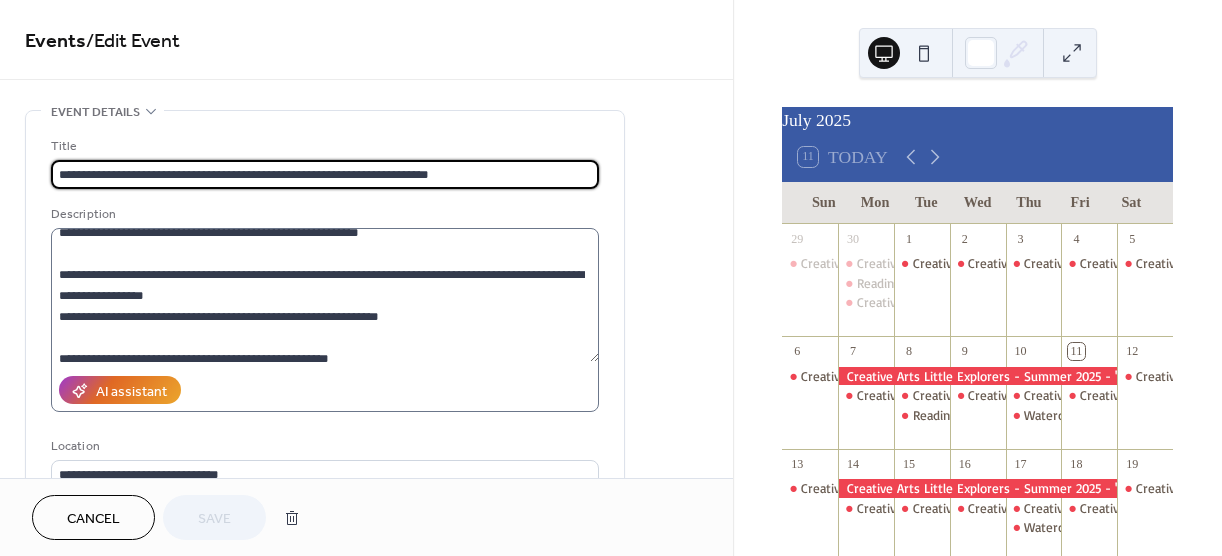 scroll, scrollTop: 462, scrollLeft: 0, axis: vertical 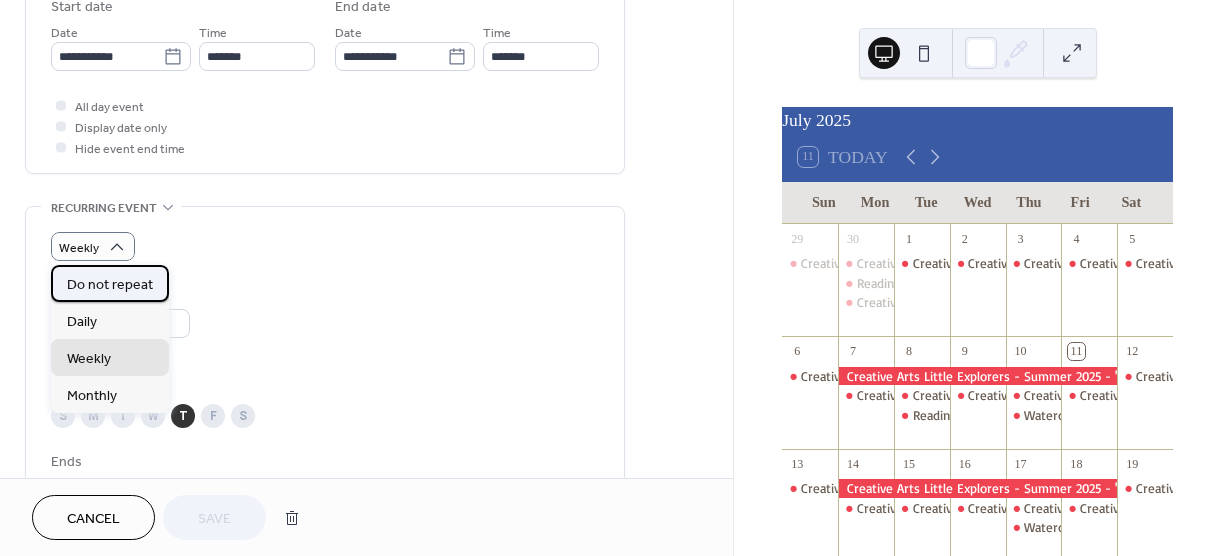 click on "Do not repeat" at bounding box center [110, 285] 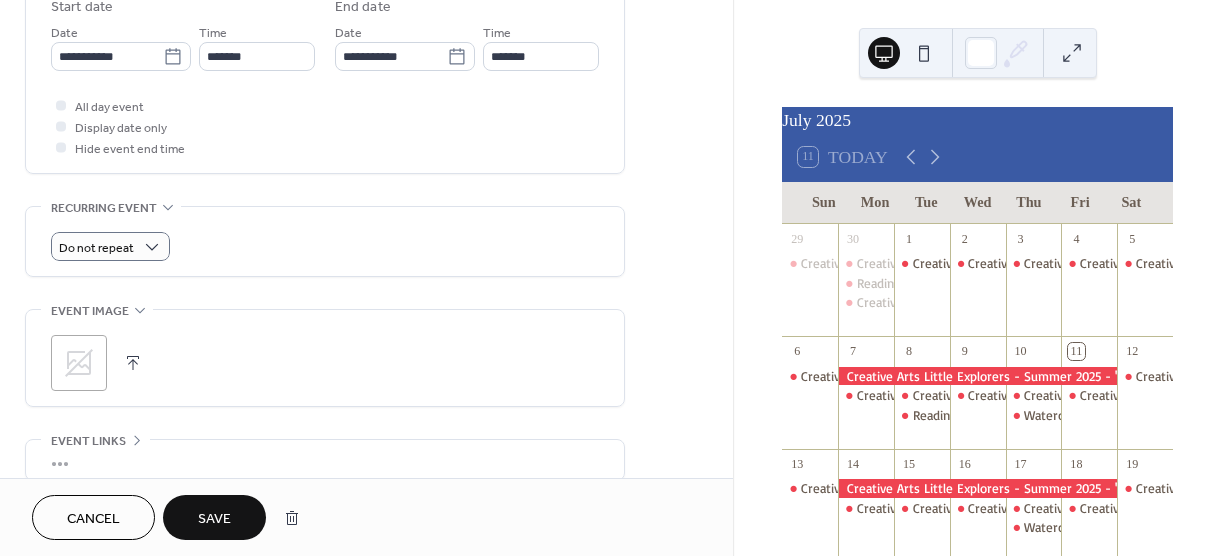 click on "Save" at bounding box center (214, 519) 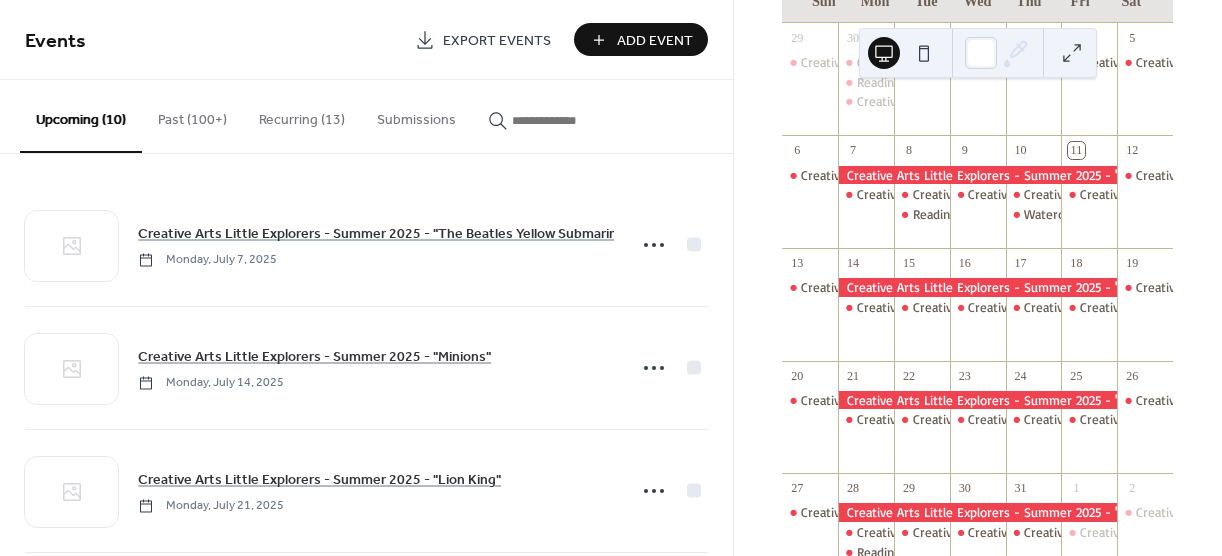scroll, scrollTop: 229, scrollLeft: 0, axis: vertical 